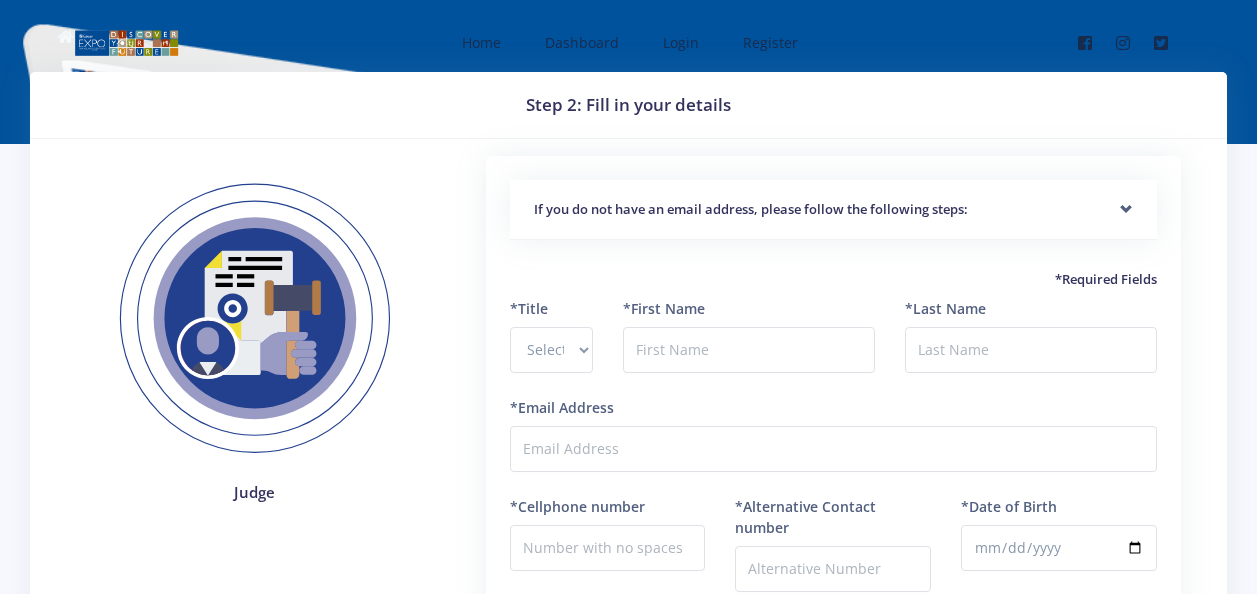 scroll, scrollTop: 0, scrollLeft: 0, axis: both 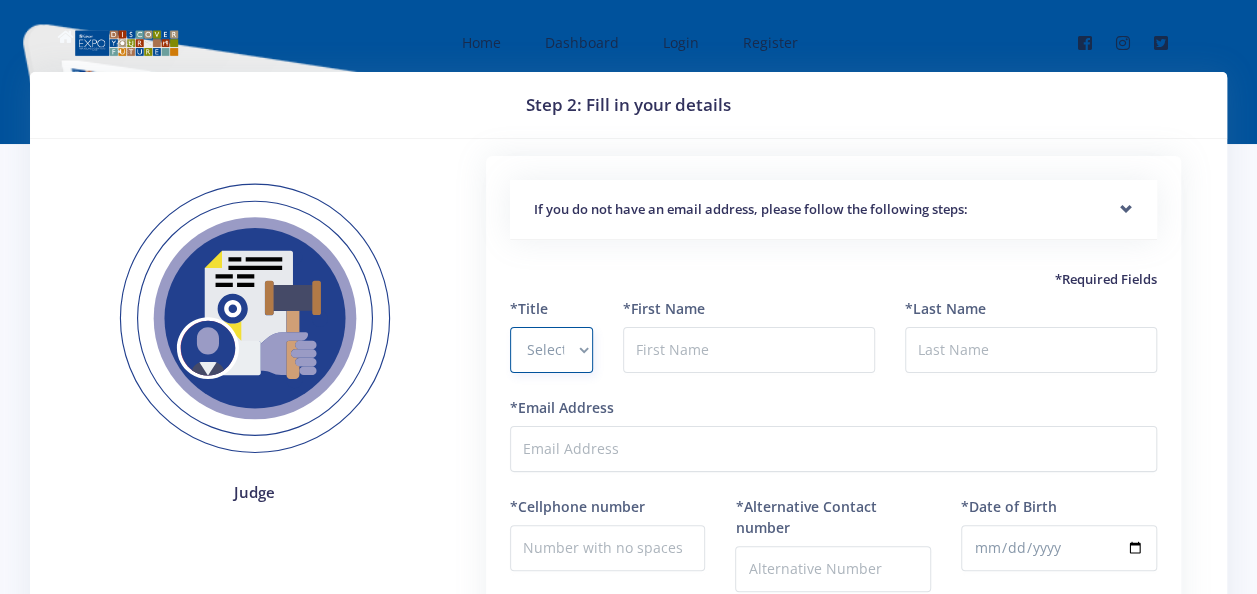click on "Select Title
Prof
Dr
Mr
Mrs
Ms
Other" at bounding box center (551, 350) 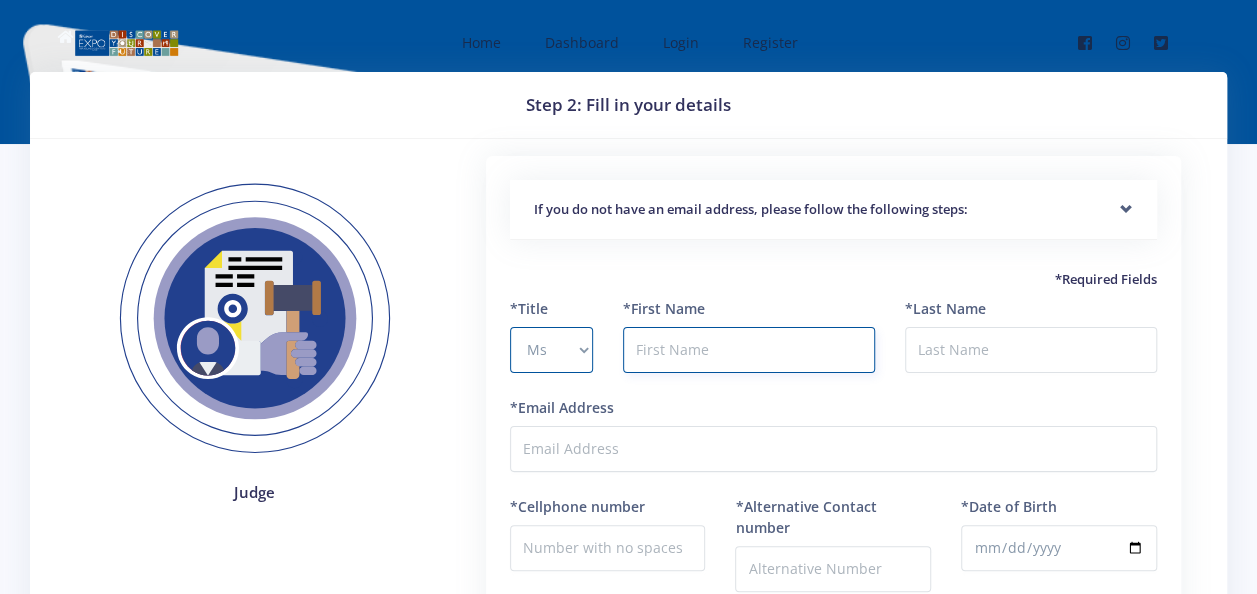 click at bounding box center [749, 350] 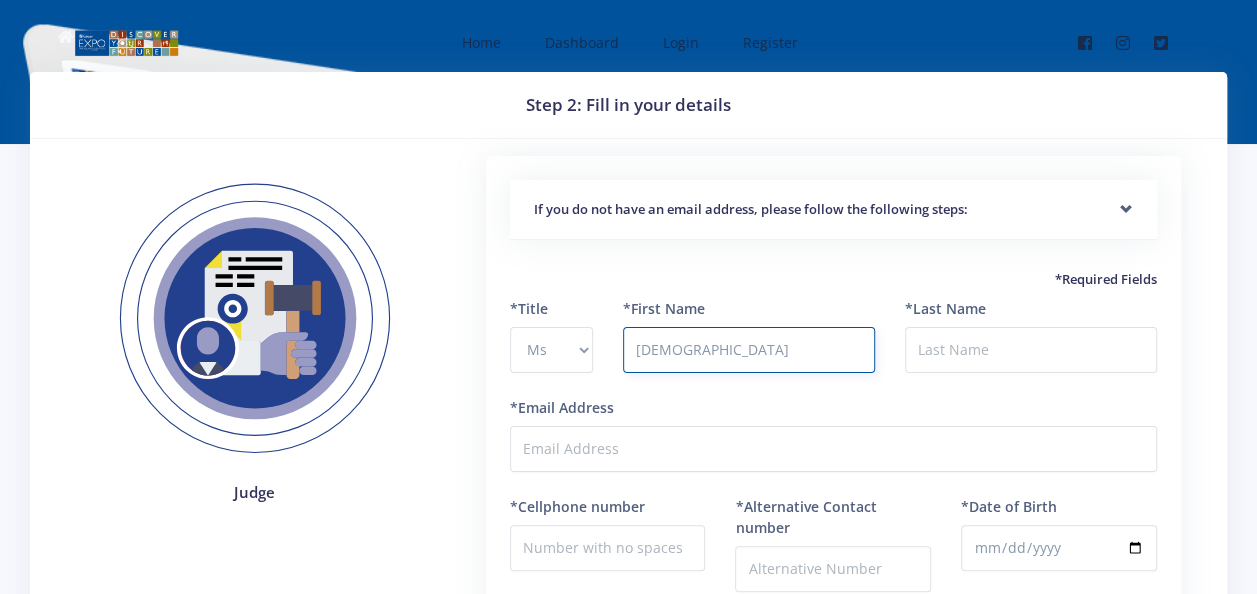 type on "Penester" 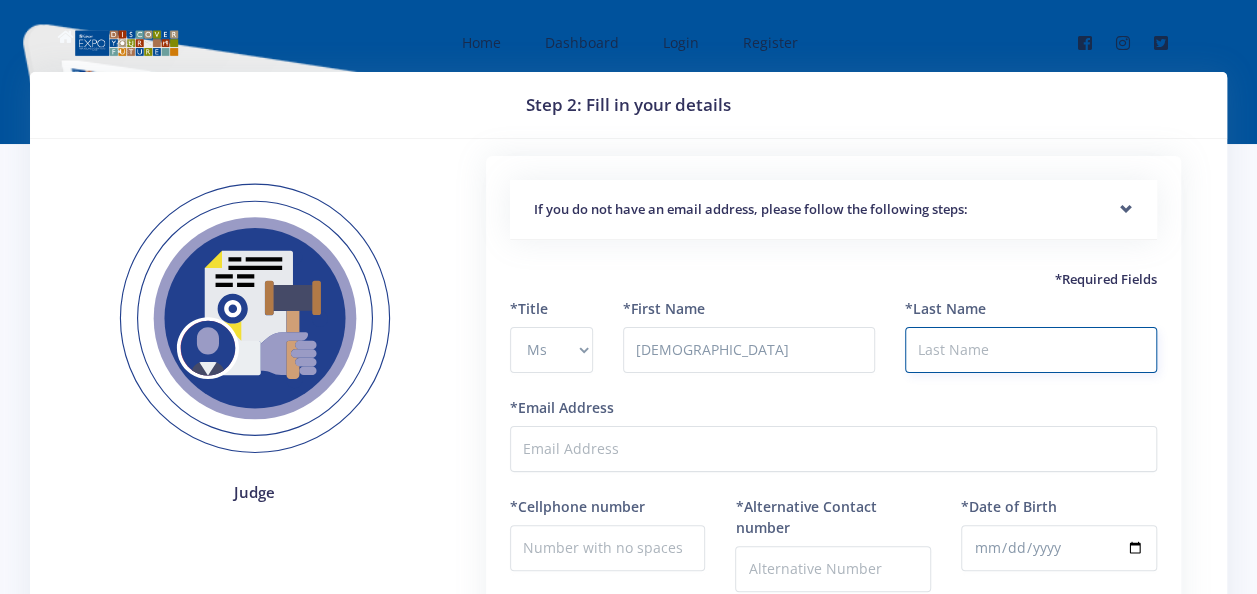 click on "*Last Name" at bounding box center (1031, 350) 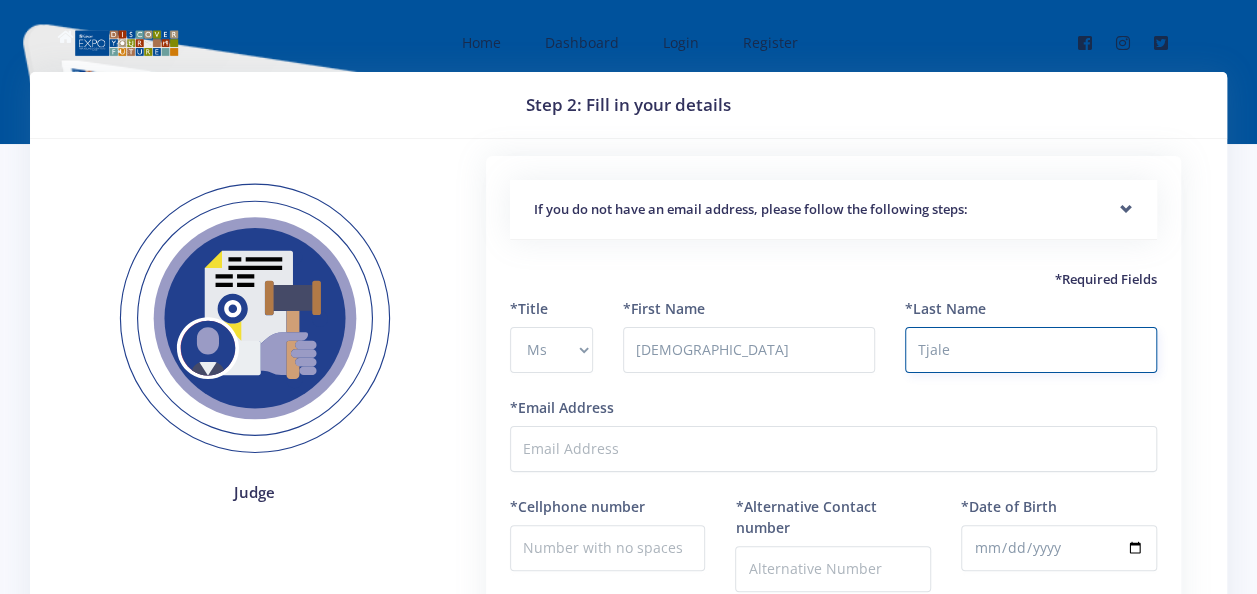 type on "Tjale" 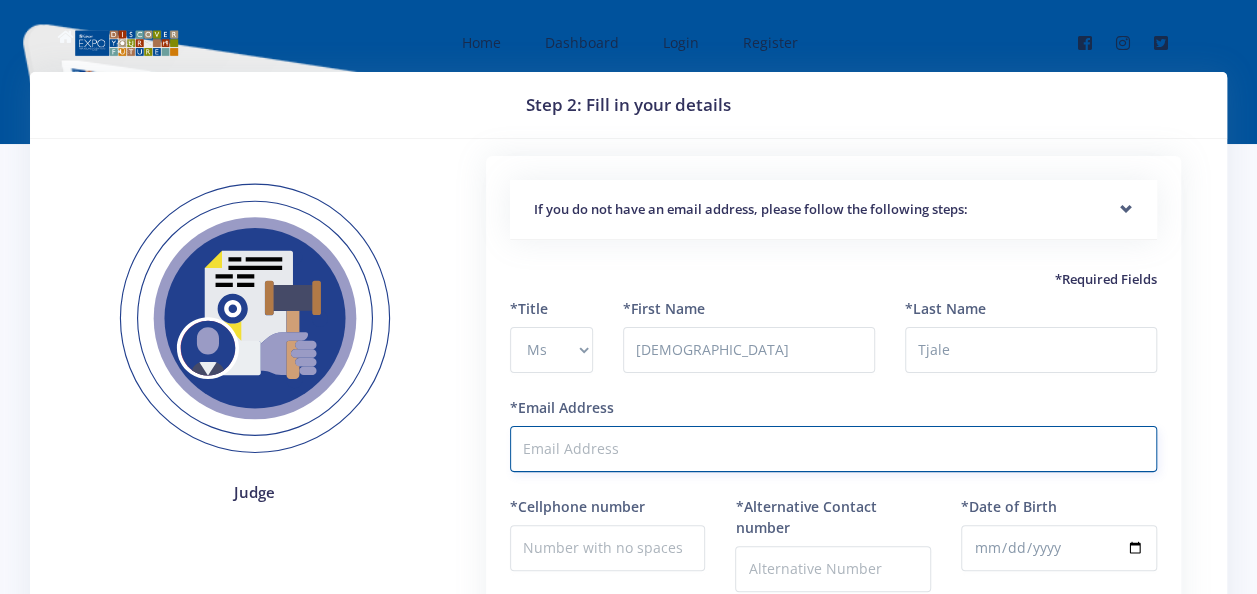 click on "*Email Address" at bounding box center [833, 449] 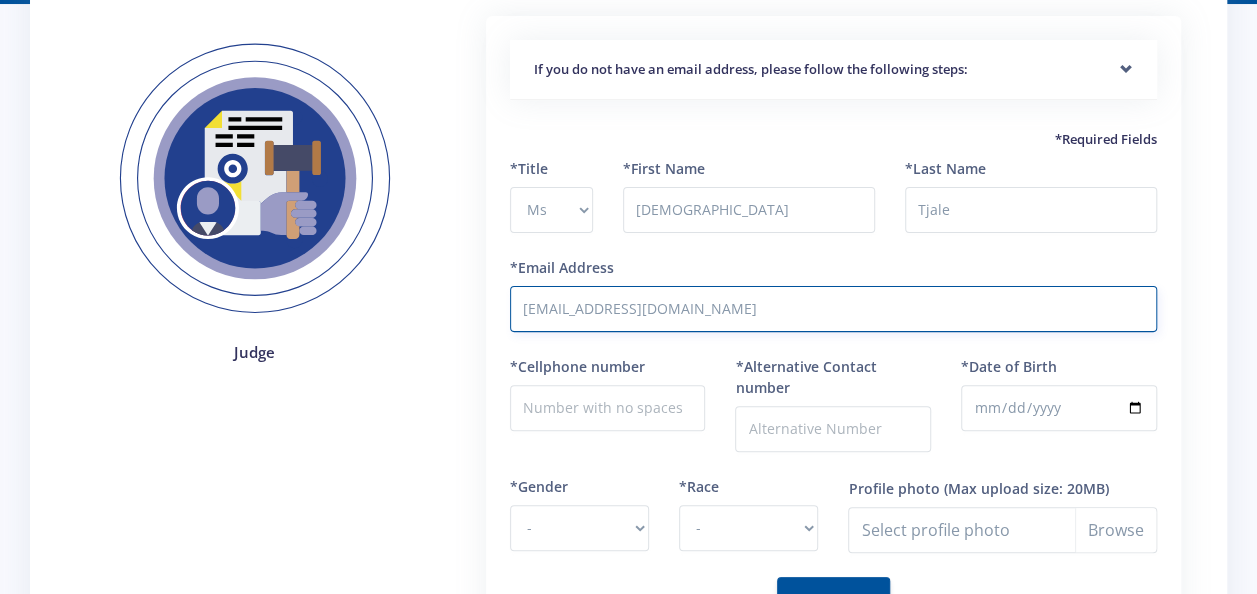 scroll, scrollTop: 200, scrollLeft: 0, axis: vertical 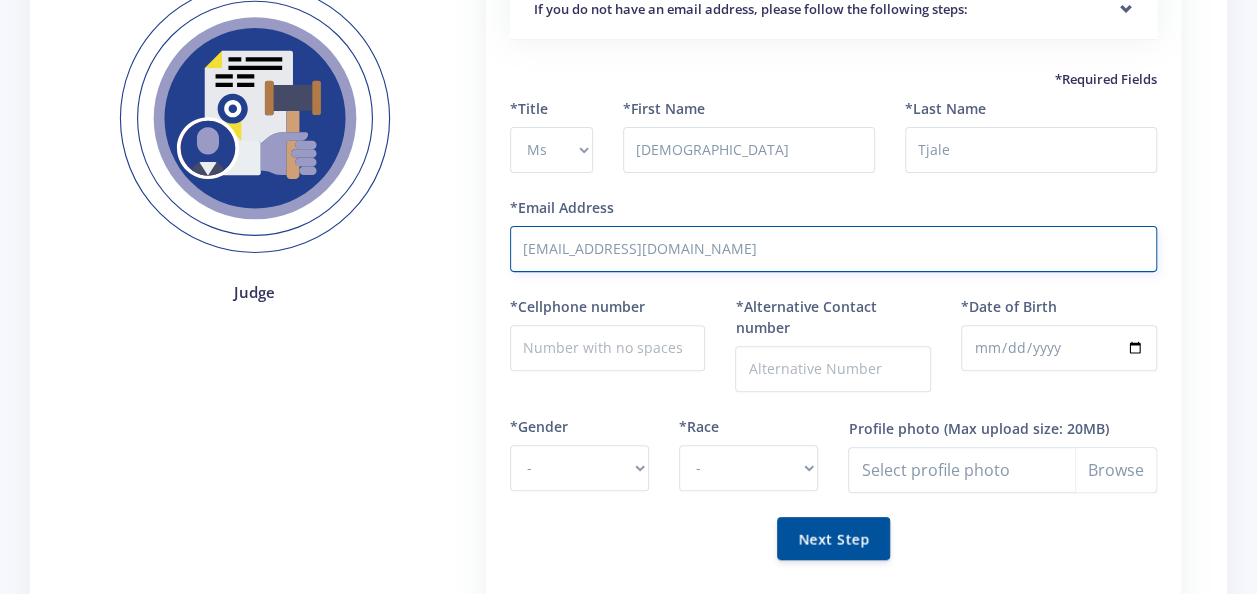 type on "[EMAIL_ADDRESS][DOMAIN_NAME]" 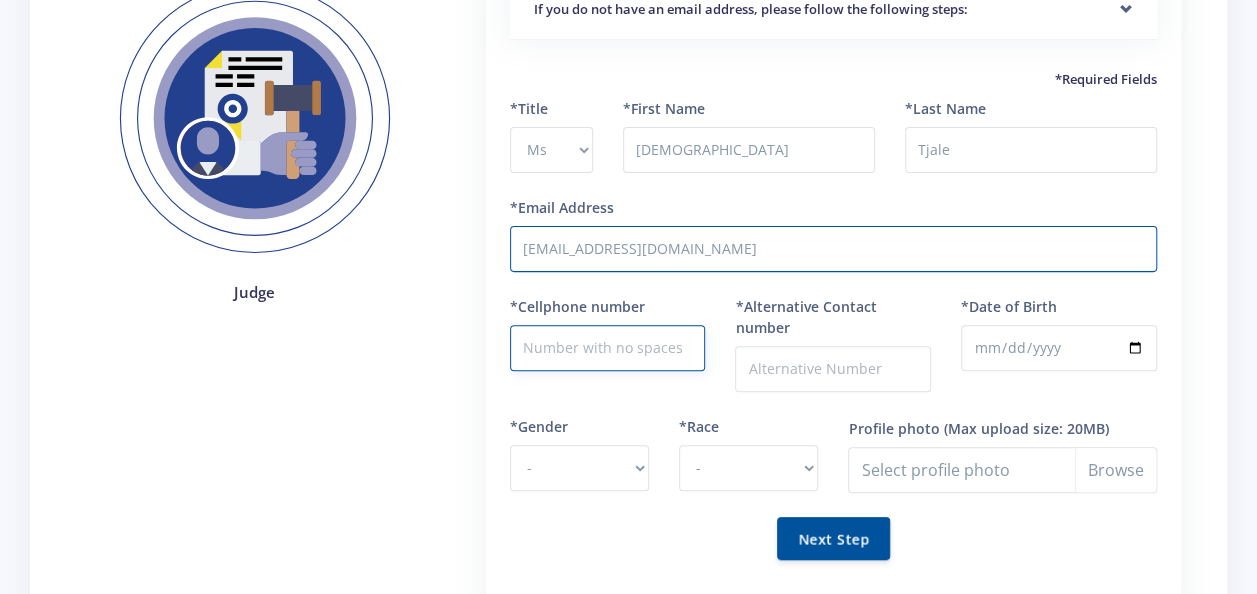 click on "*Cellphone number" at bounding box center (608, 348) 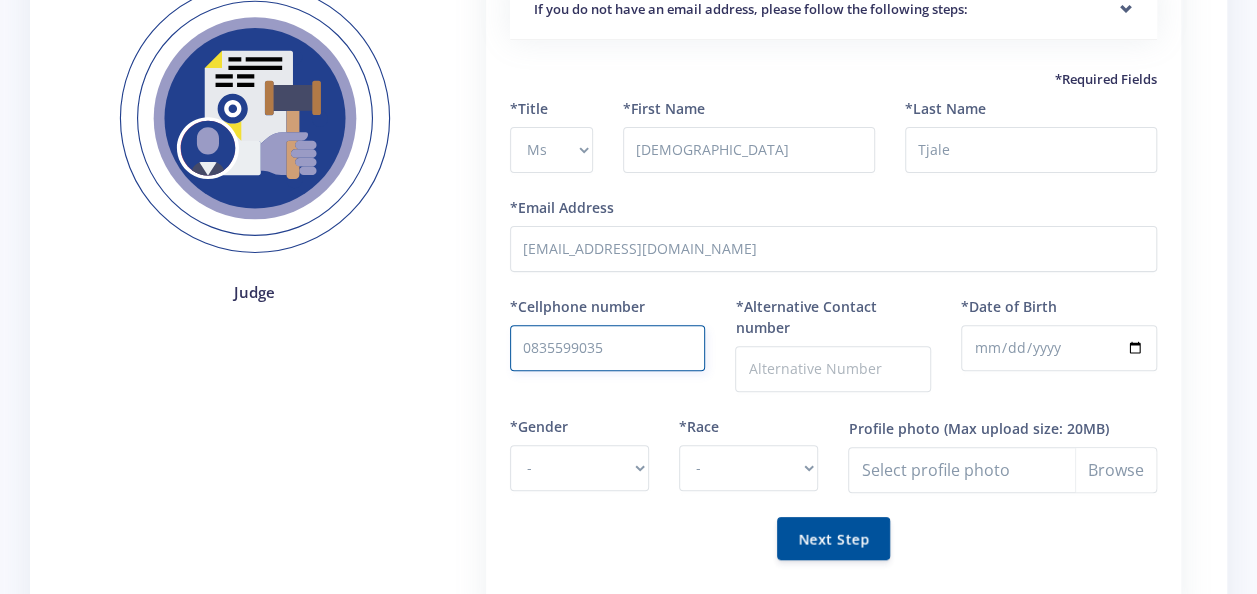 type on "0835599035" 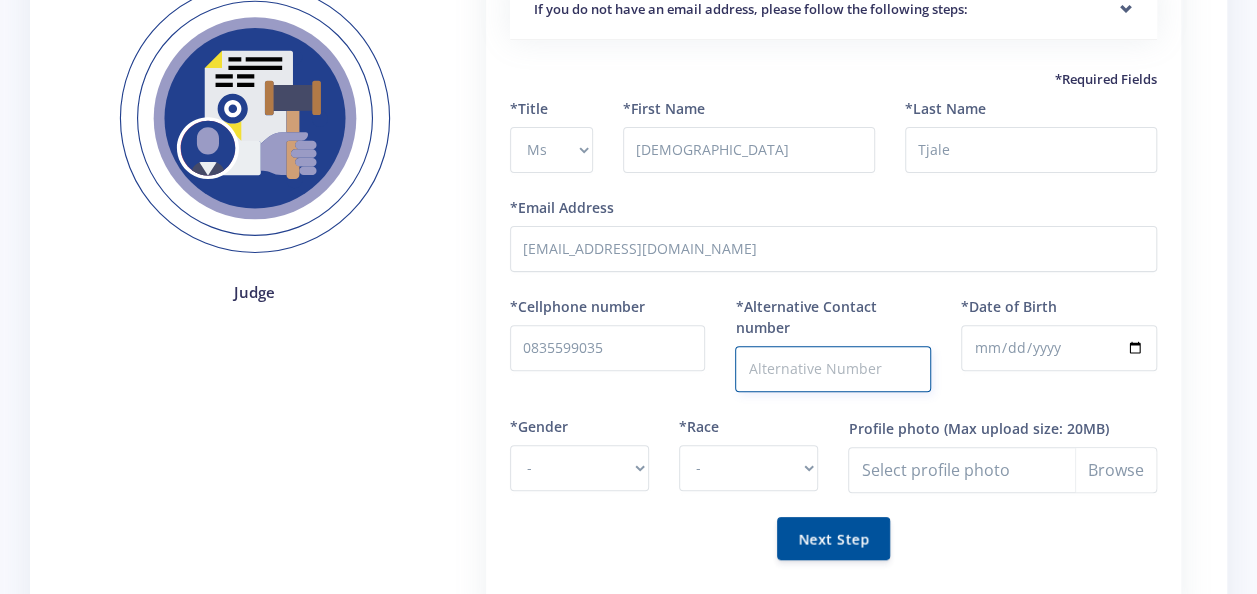 click on "*Alternative Contact number" at bounding box center (833, 369) 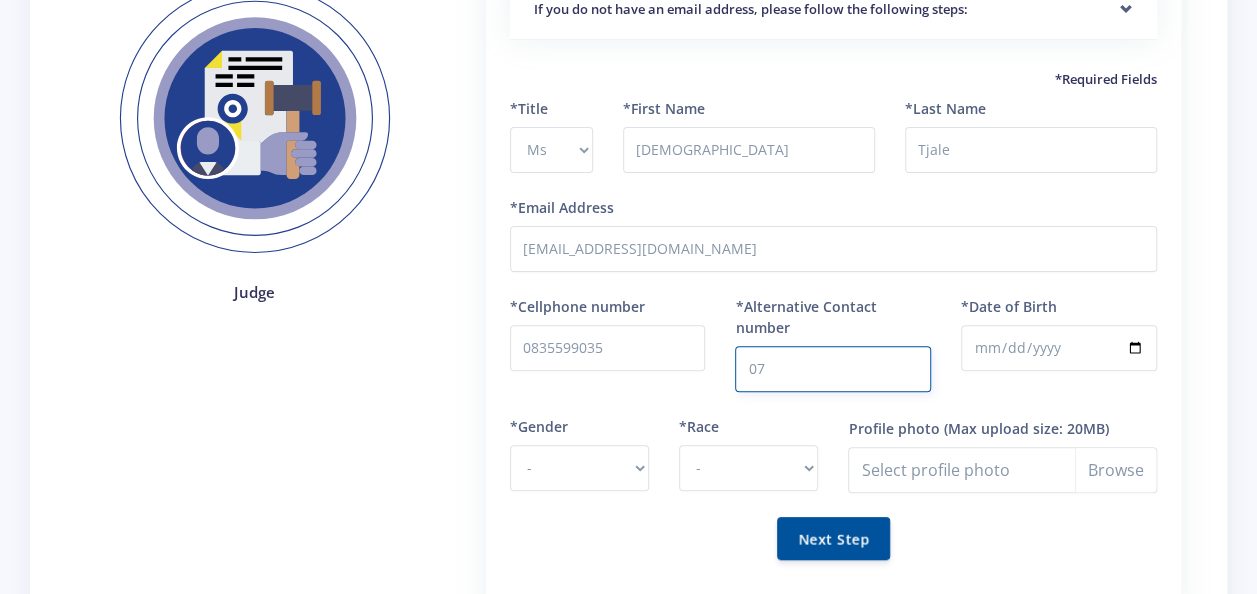 type on "0" 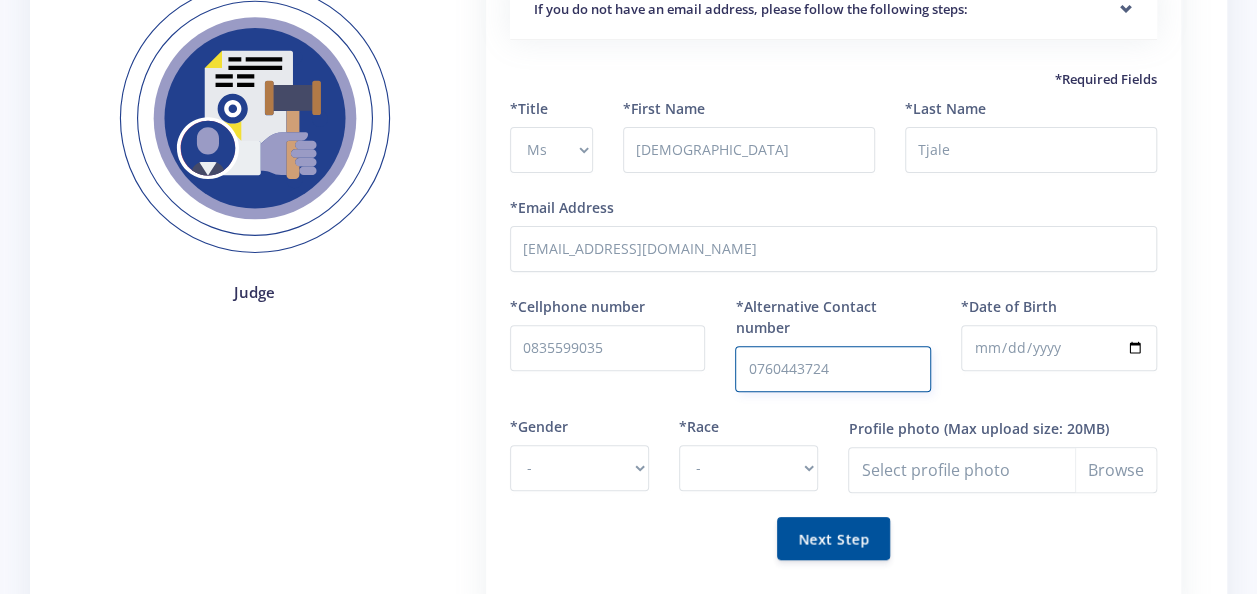 type on "0760443724" 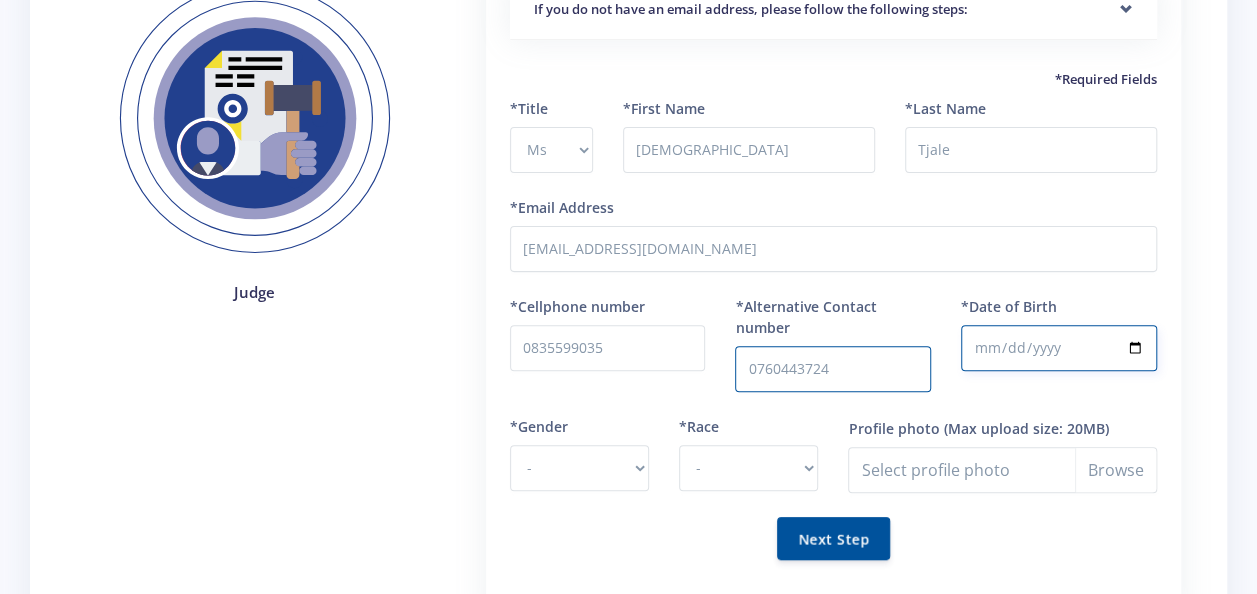click on "*Date of Birth" at bounding box center (1059, 348) 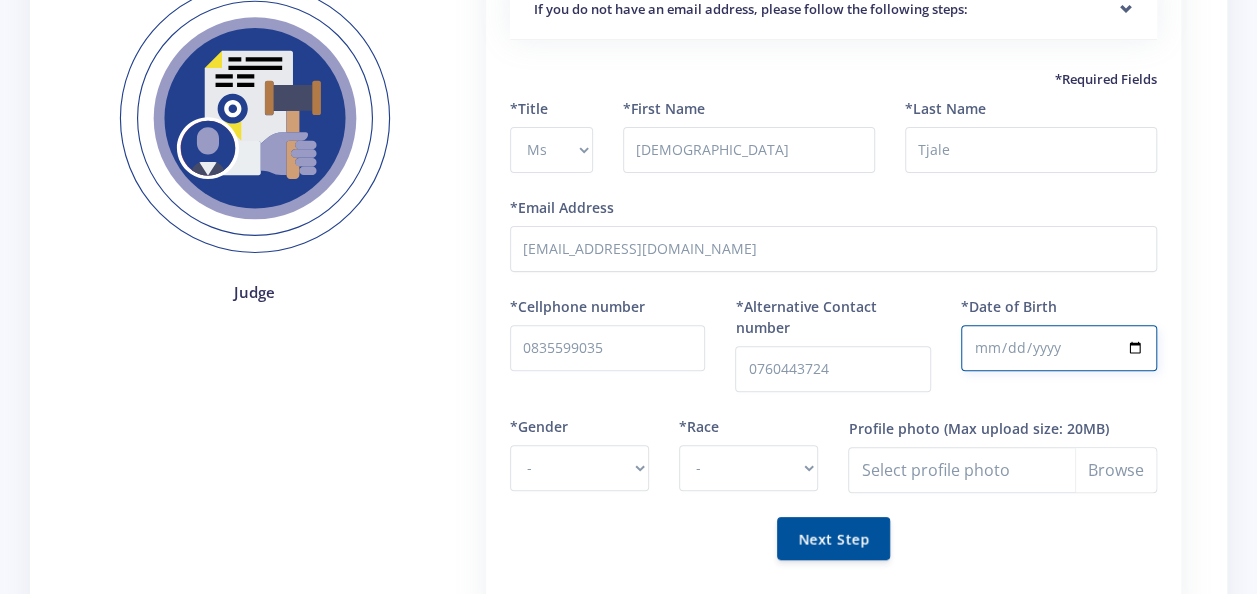 type on "1989-04-24" 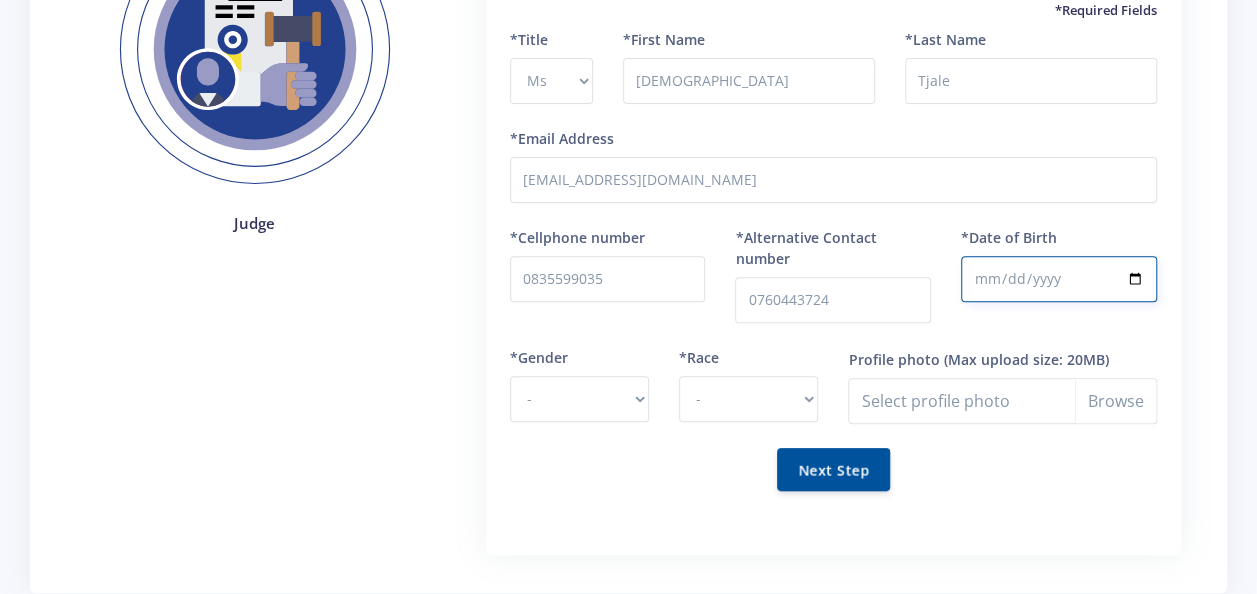 scroll, scrollTop: 300, scrollLeft: 0, axis: vertical 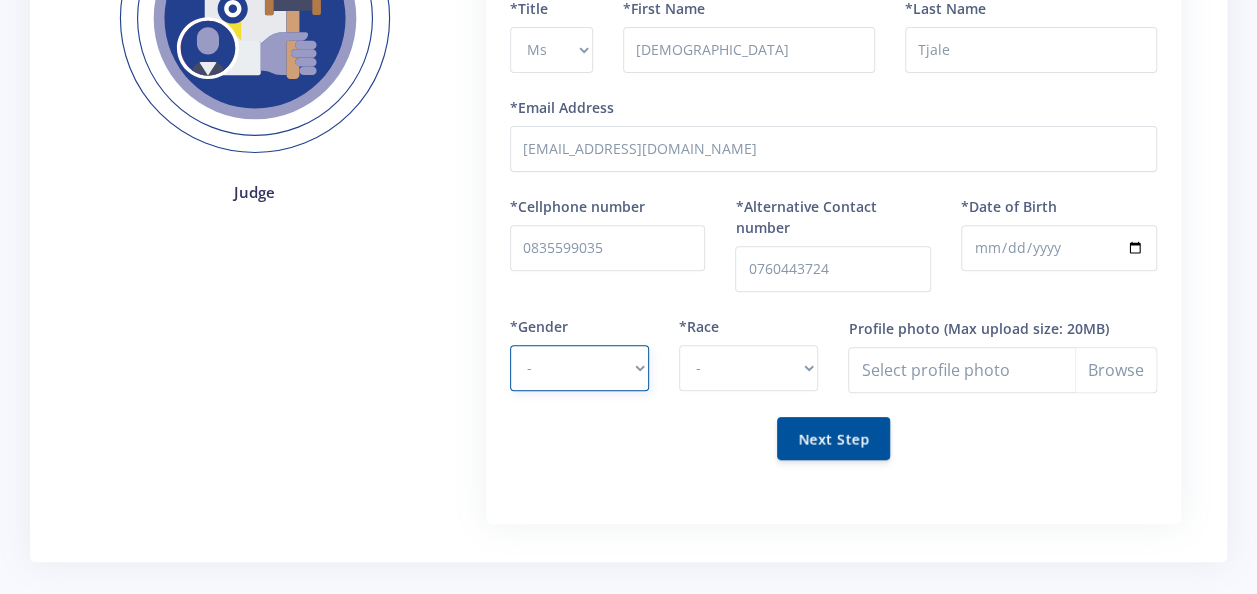 click on "-
Male
Female" at bounding box center [579, 368] 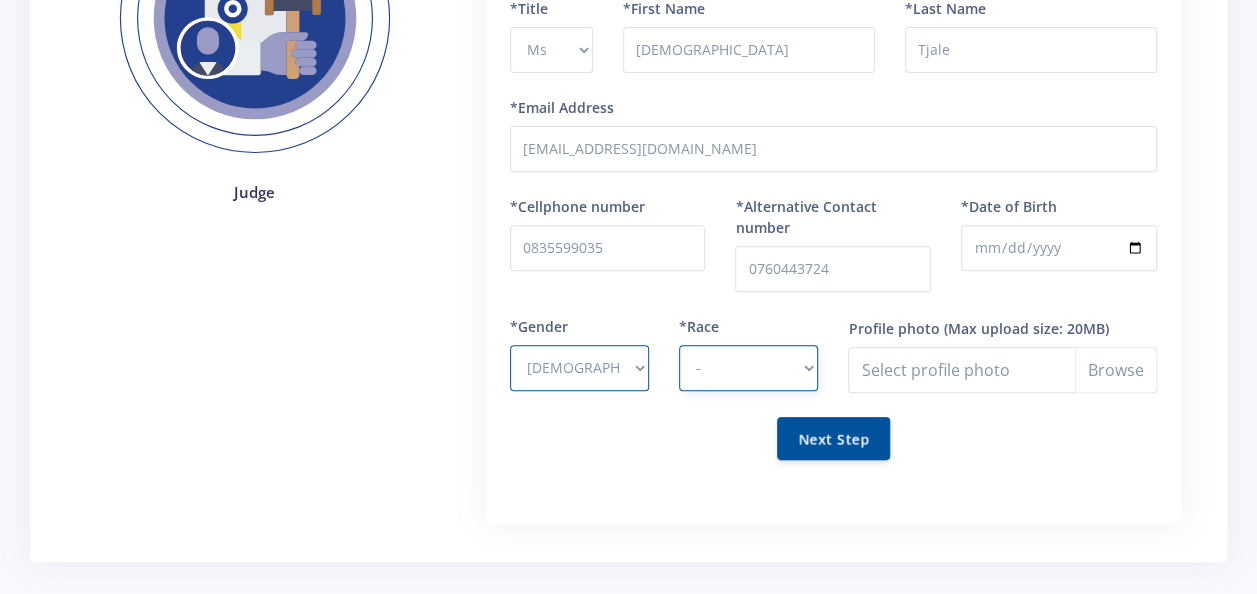 click on "-
African
Asian
Coloured
Indian
White
Other" at bounding box center (748, 368) 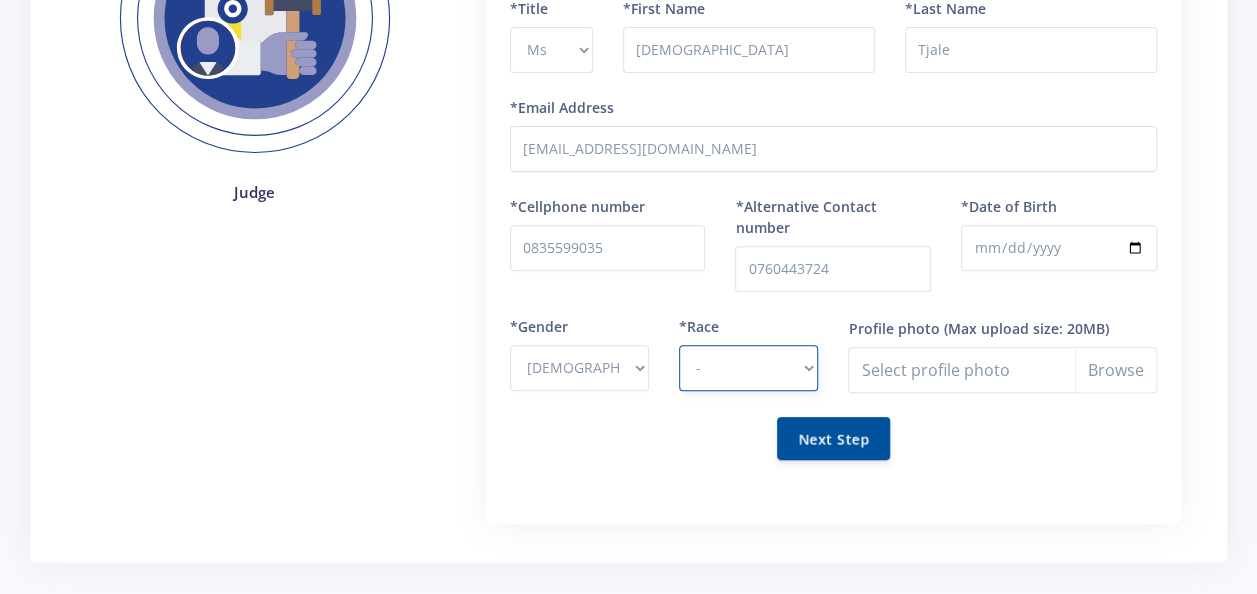 select on "African" 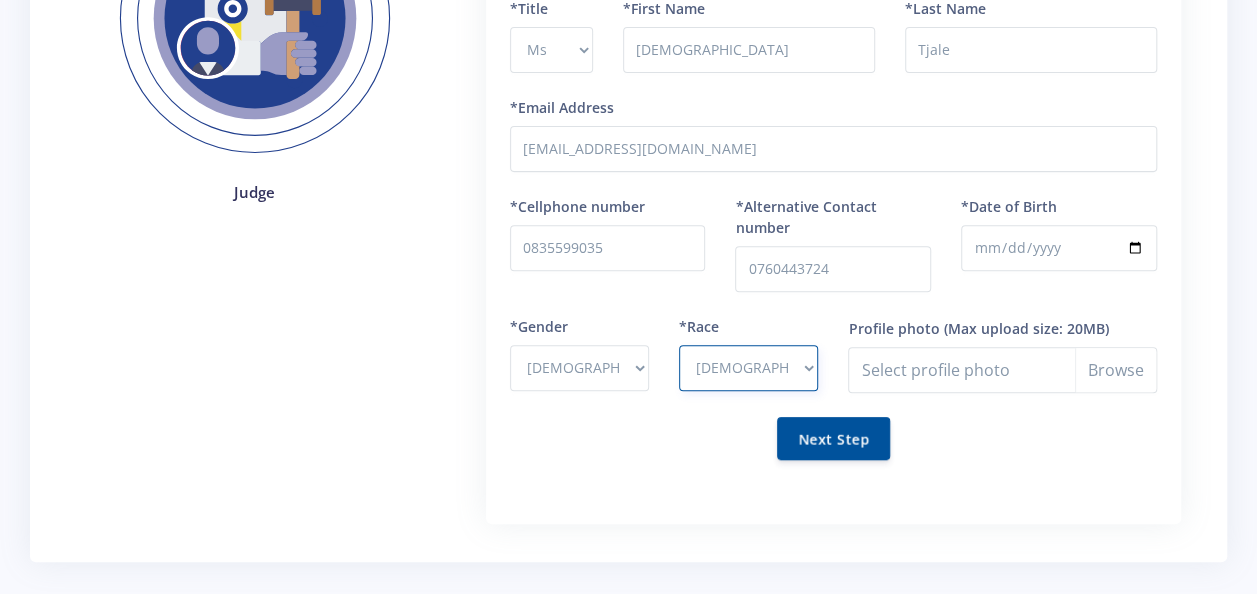 click on "-
African
Asian
Coloured
Indian
White
Other" at bounding box center (748, 368) 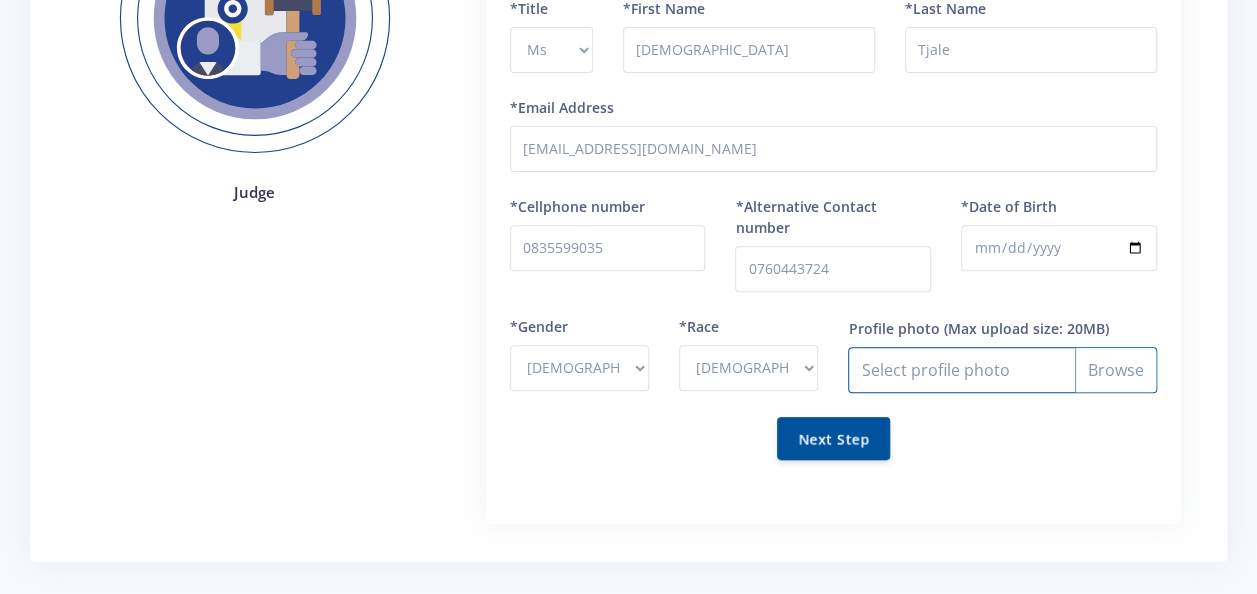 click on "Profile photo" at bounding box center (1002, 370) 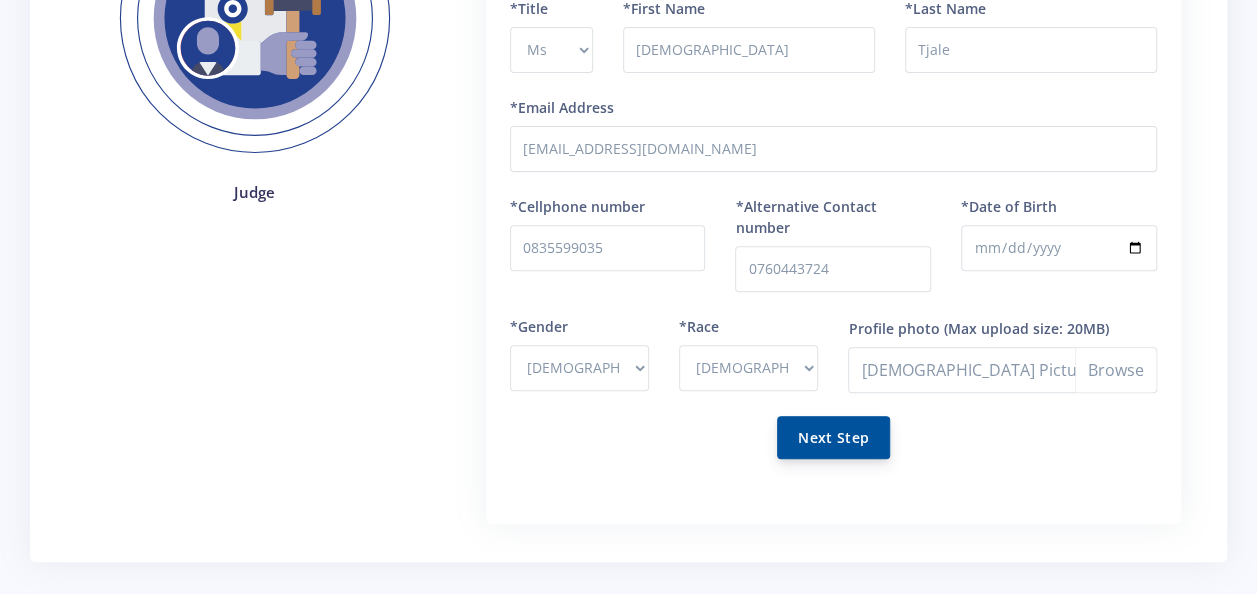 click on "Next
Step" at bounding box center (833, 437) 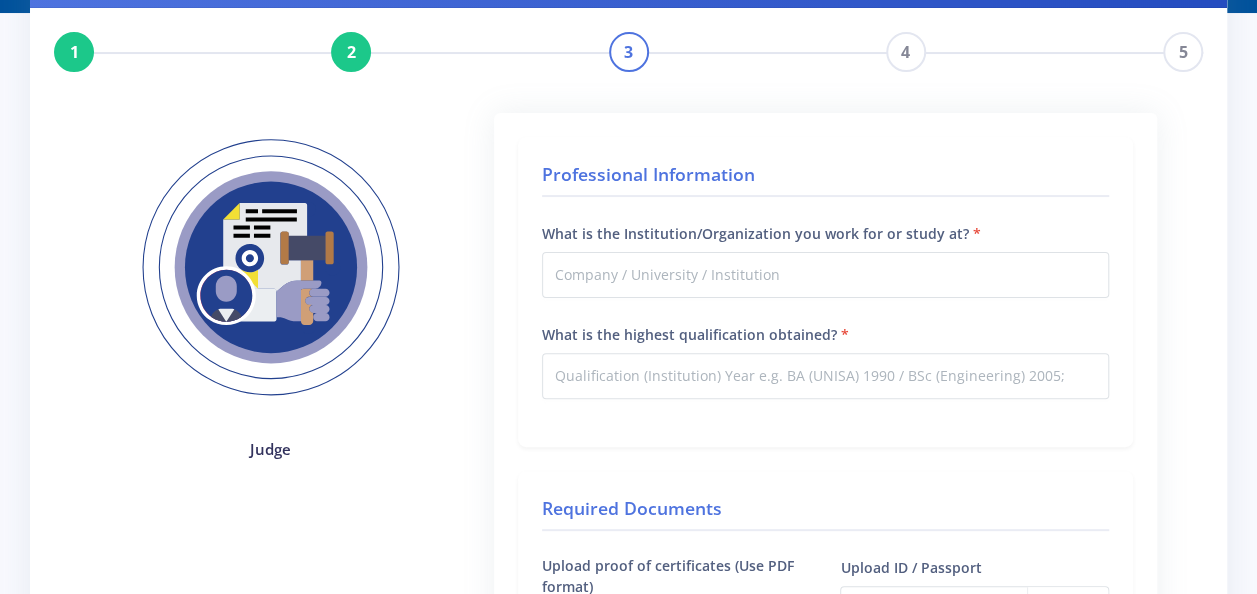 scroll, scrollTop: 100, scrollLeft: 0, axis: vertical 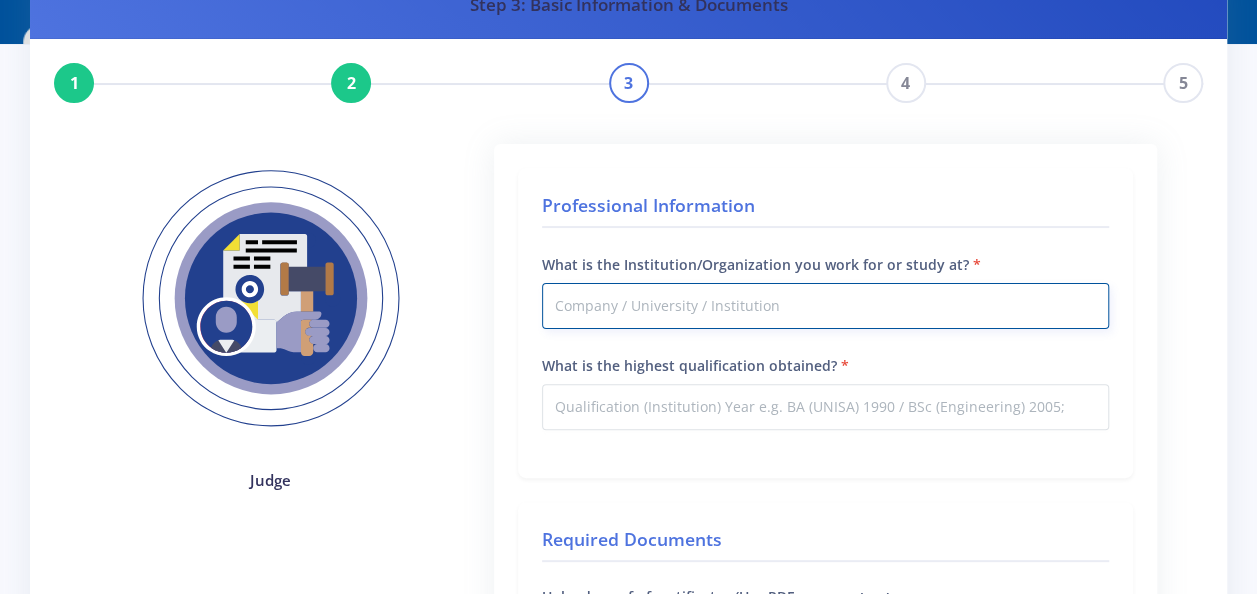click on "What is the Institution/Organization you work for or study at?" at bounding box center (825, 306) 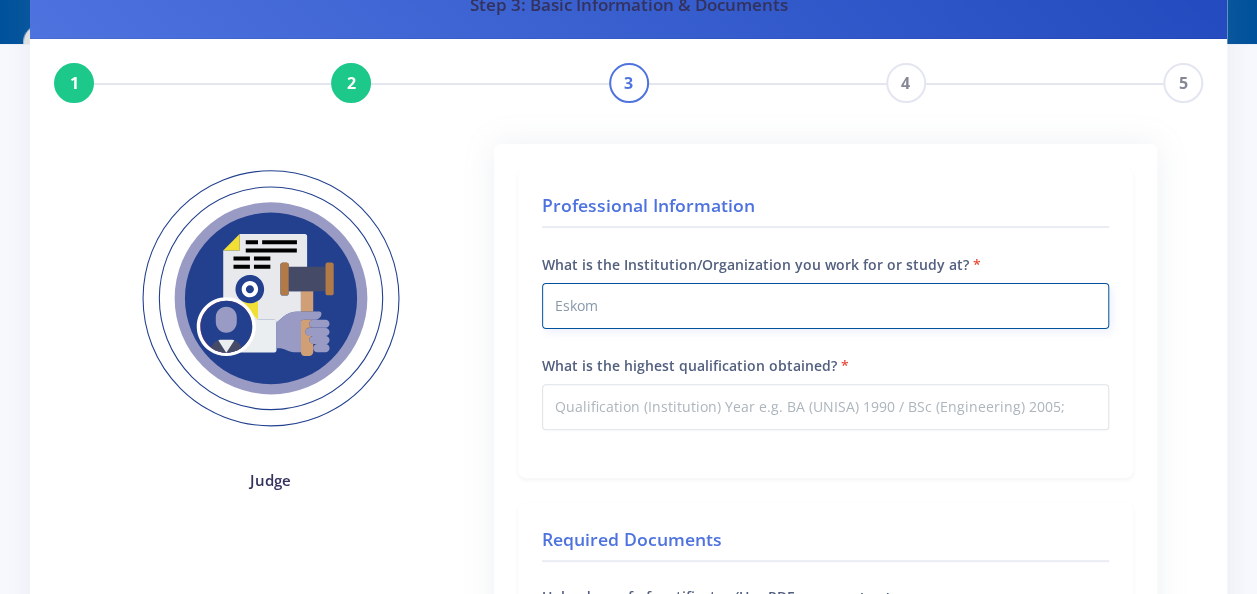 type on "Eskom" 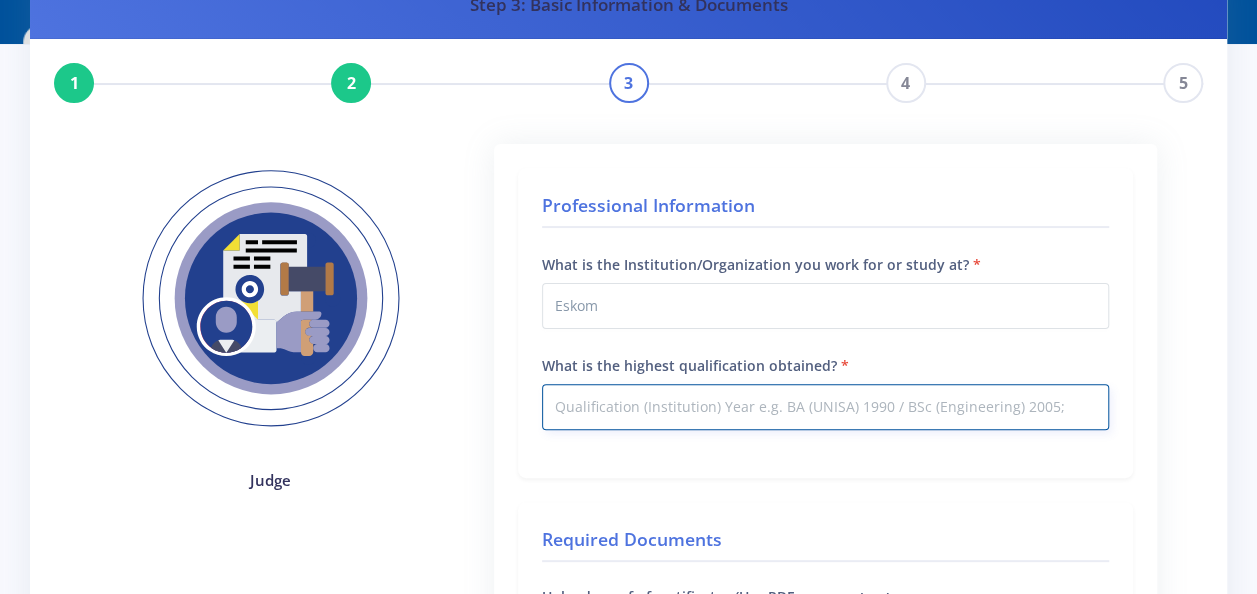 click on "What is the highest qualification obtained?" at bounding box center [825, 407] 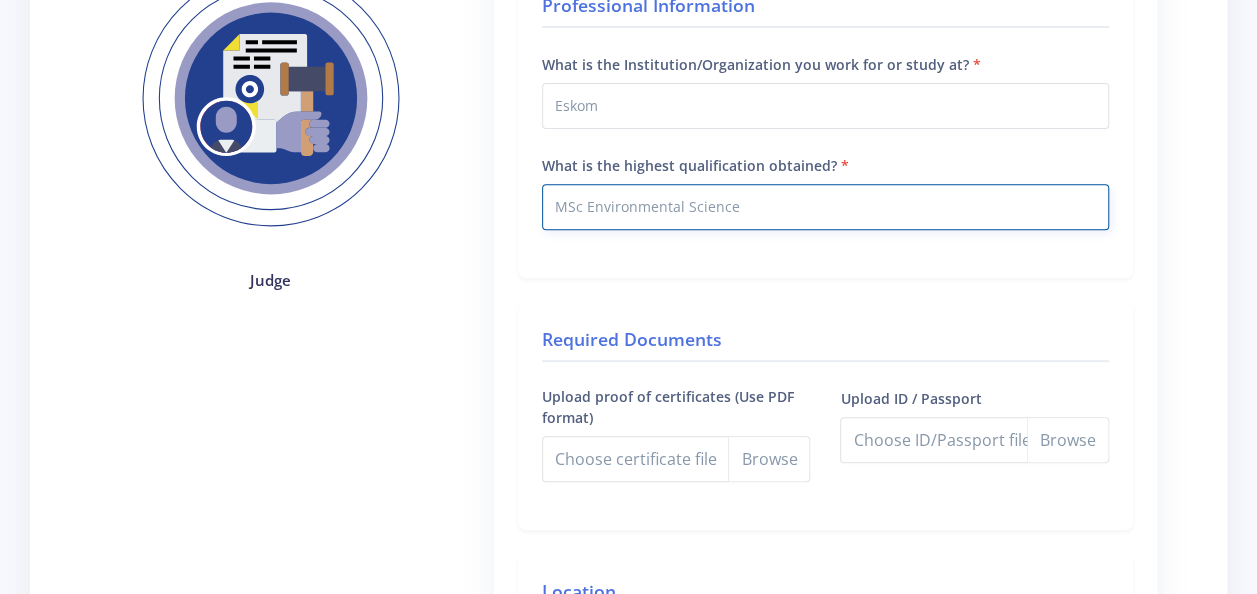scroll, scrollTop: 500, scrollLeft: 0, axis: vertical 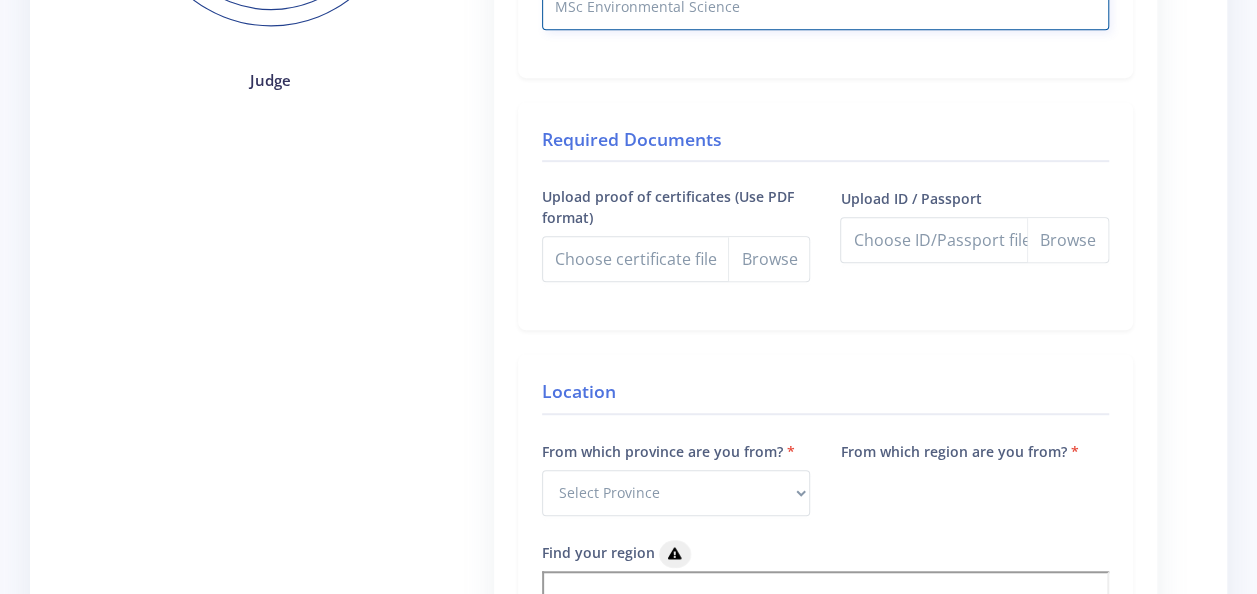 type on "MSc Environmental Science" 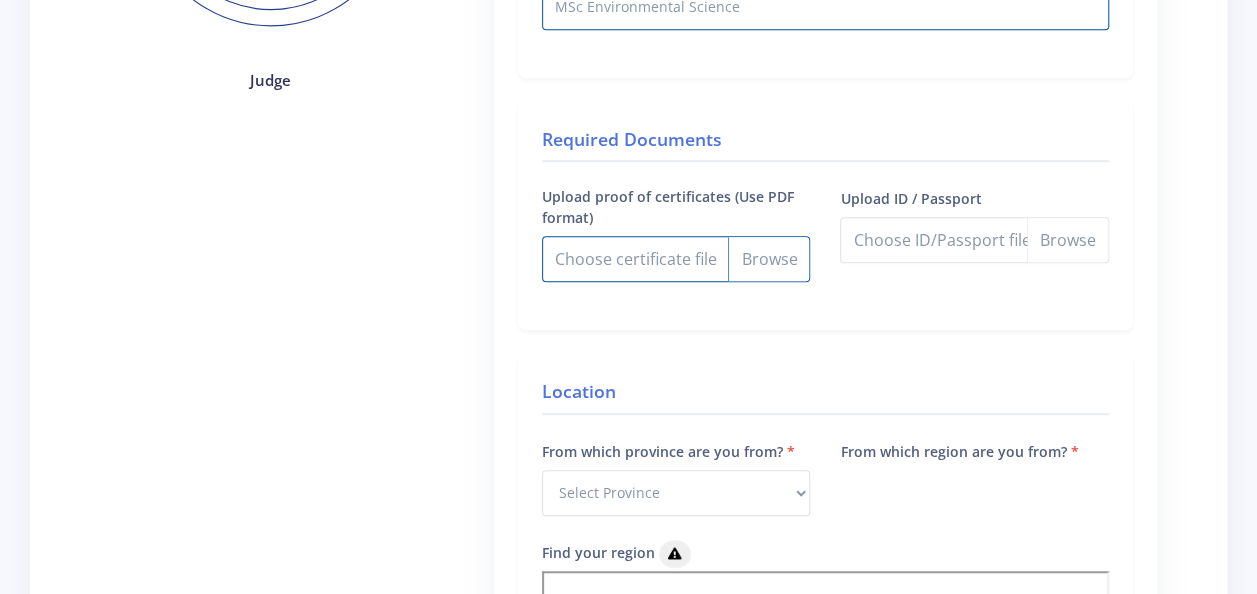 click on "Upload proof of certificates (Use PDF format)" at bounding box center [676, 259] 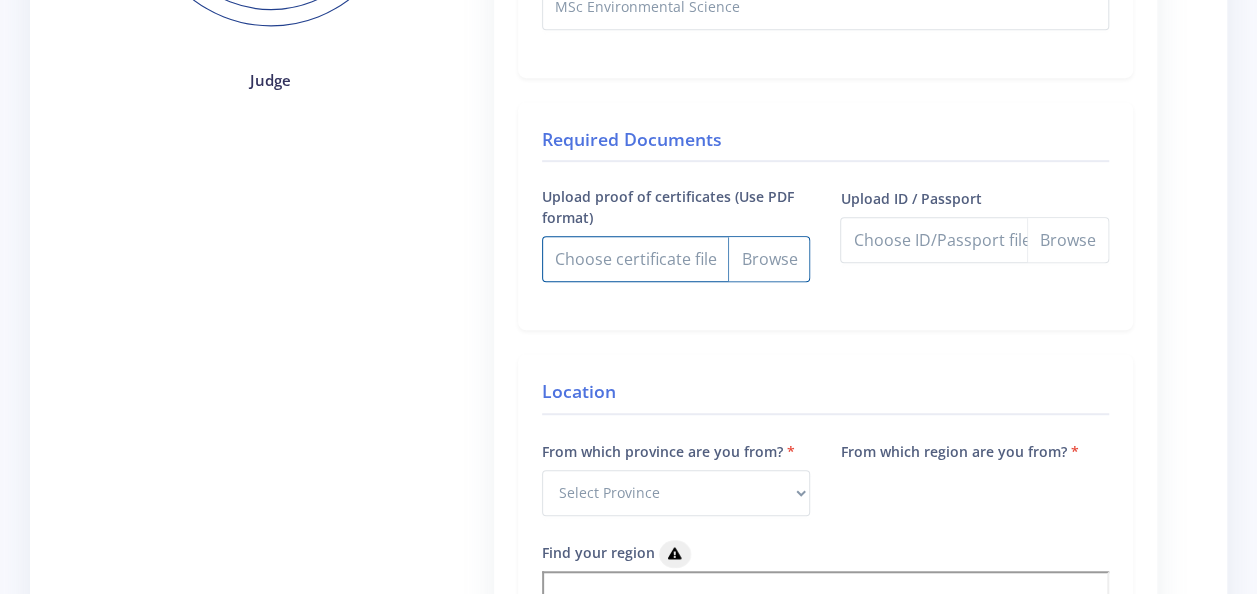 type on "C:\fakepath\QUALIFICATIONS 2025.pdf" 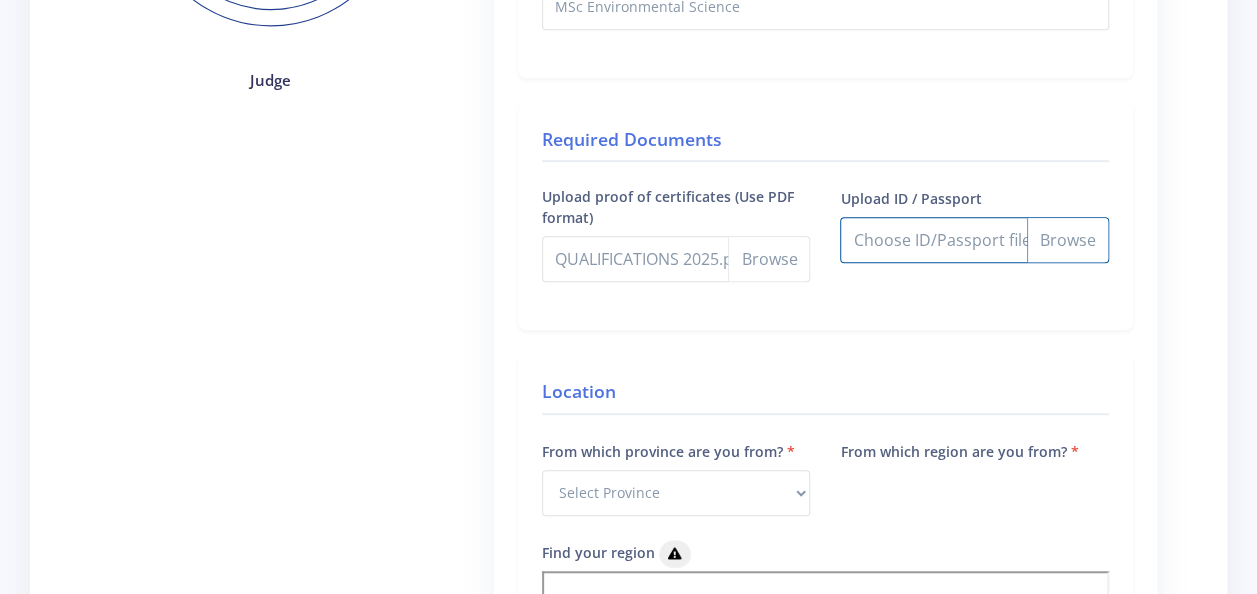 click on "Upload ID / Passport" at bounding box center [974, 240] 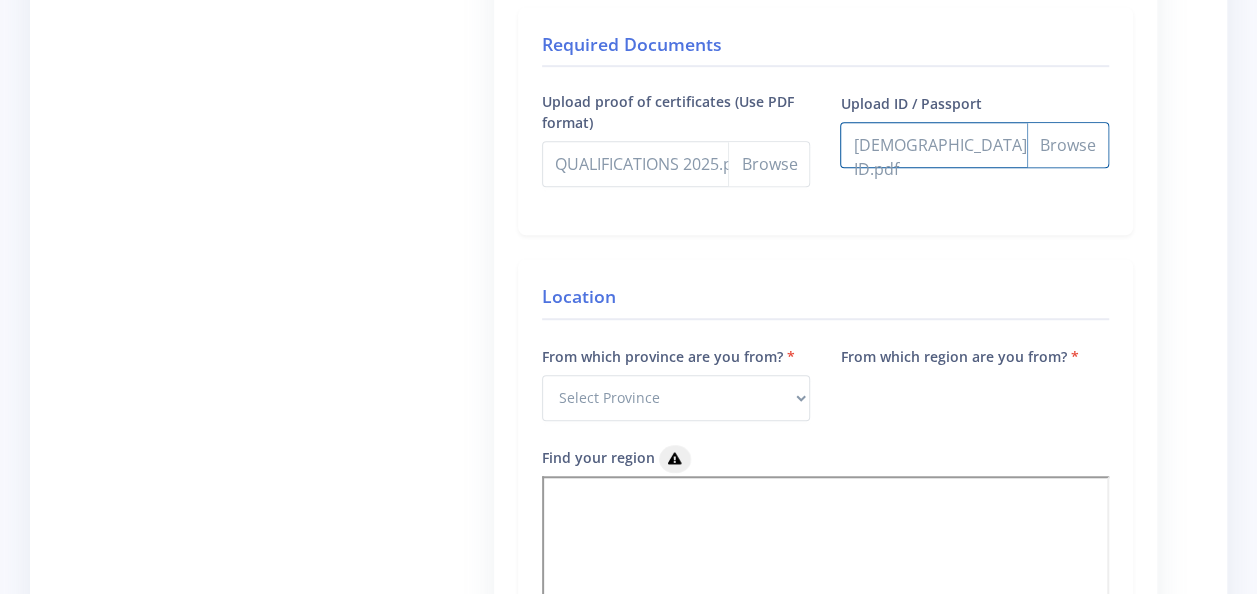 scroll, scrollTop: 800, scrollLeft: 0, axis: vertical 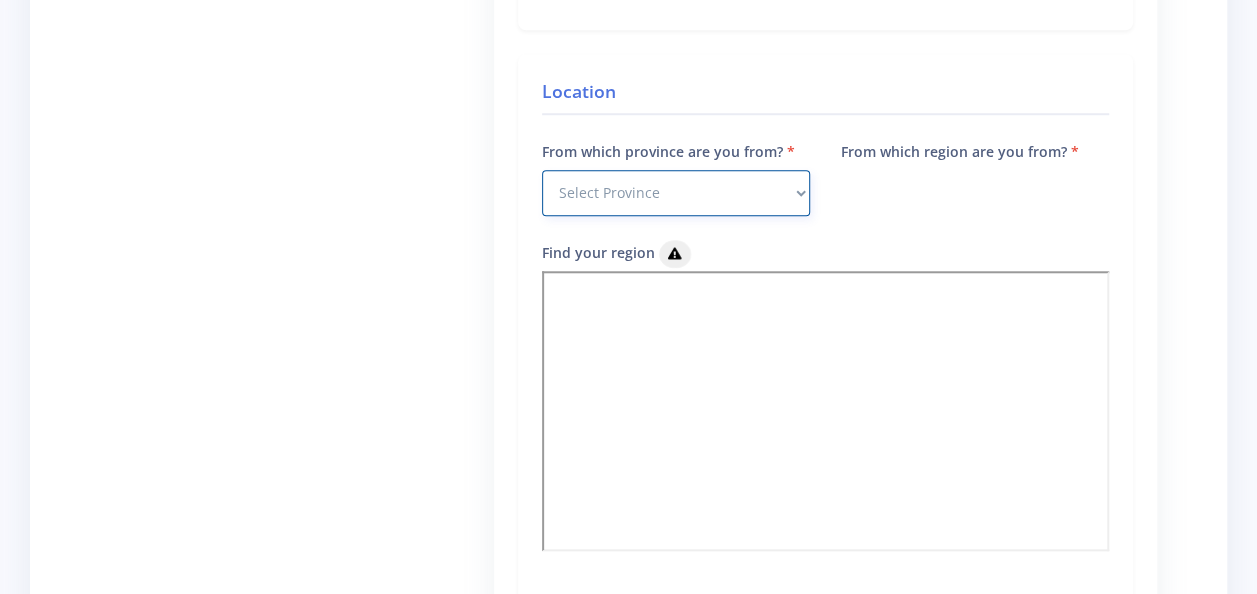 click on "Select Province
Western Cape
Eastern Cape
Northern Cape
North West
Free State" at bounding box center (676, 193) 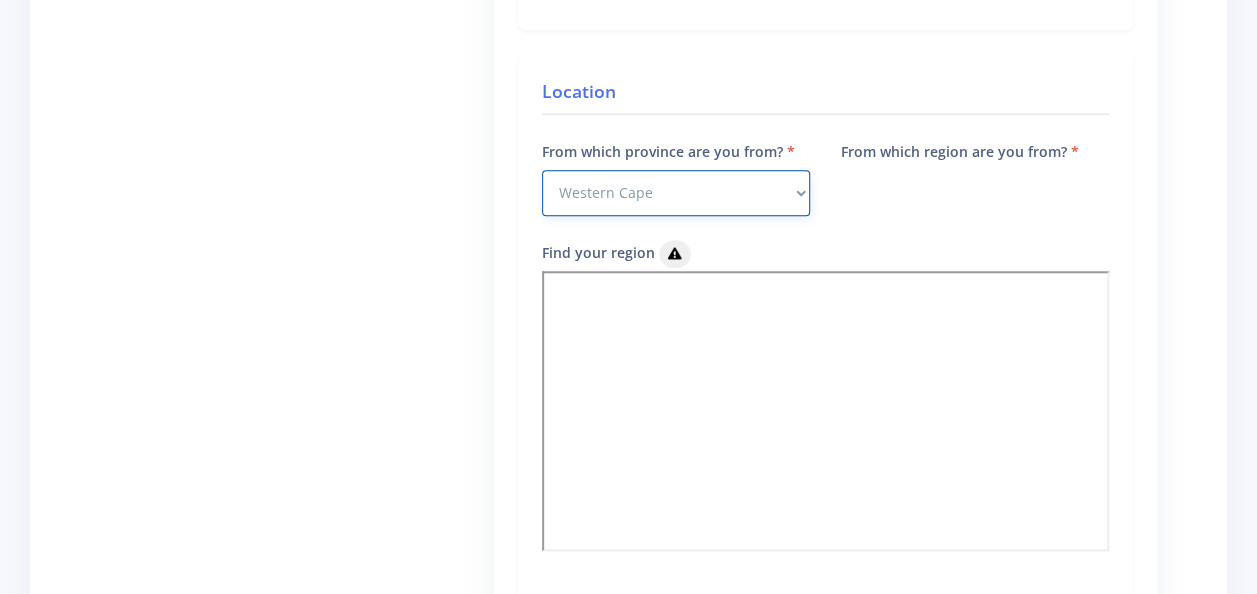 click on "Select Province
Western Cape
Eastern Cape
Northern Cape
North West
Free State" at bounding box center (676, 193) 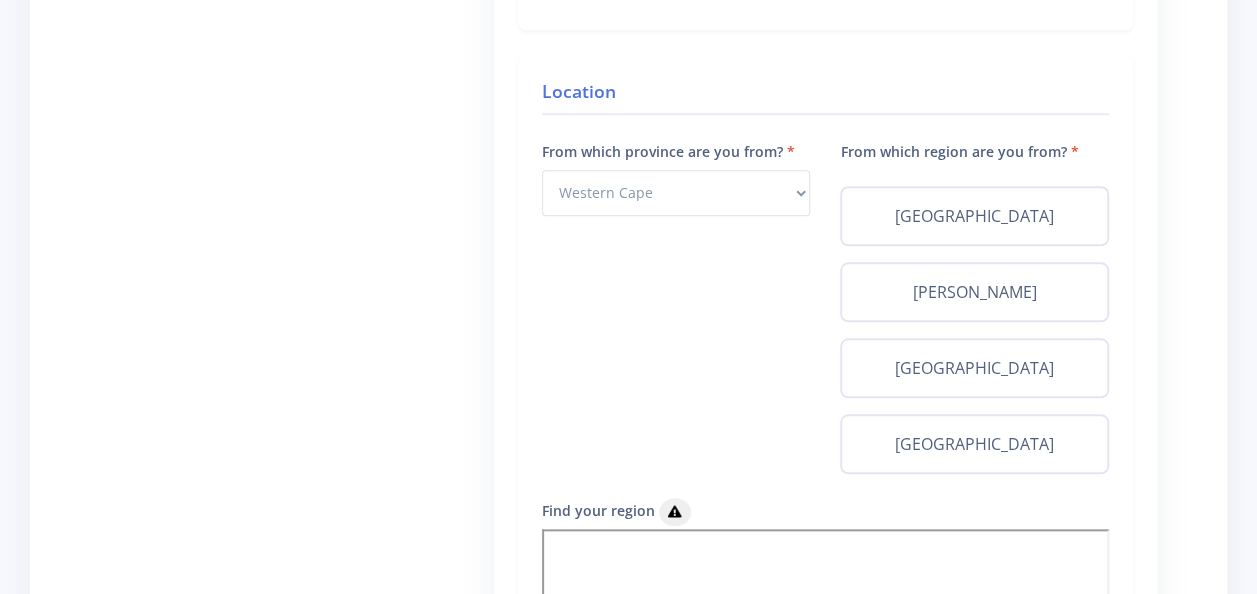 click on "From which region are you from?" at bounding box center [959, 151] 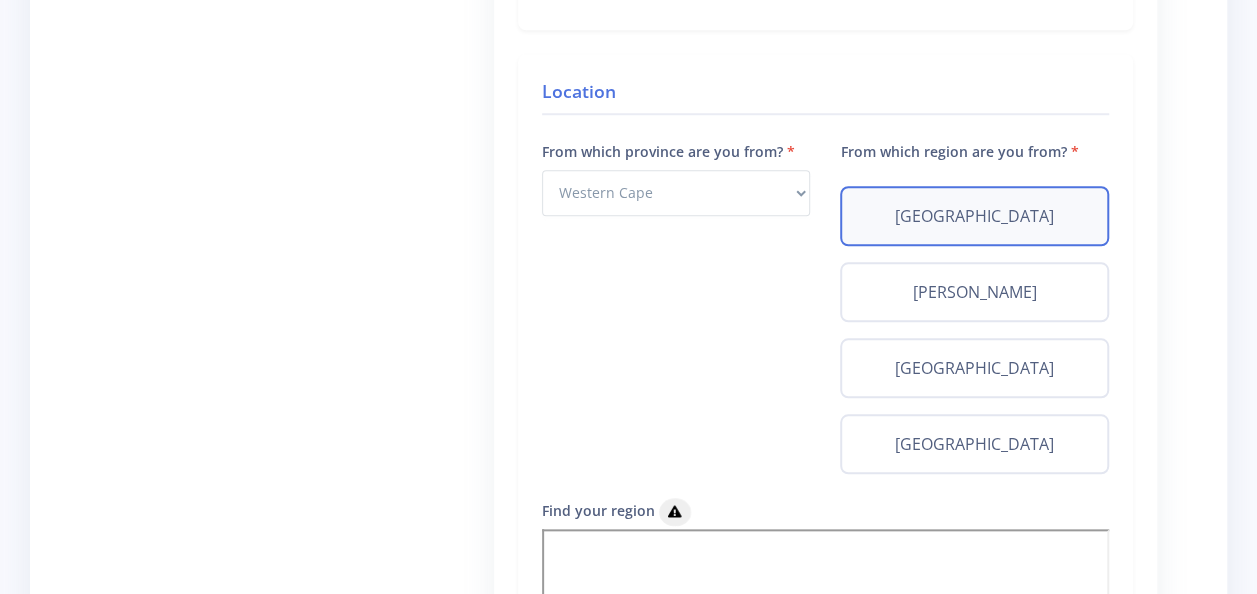 click on "Cape Town" at bounding box center [974, 216] 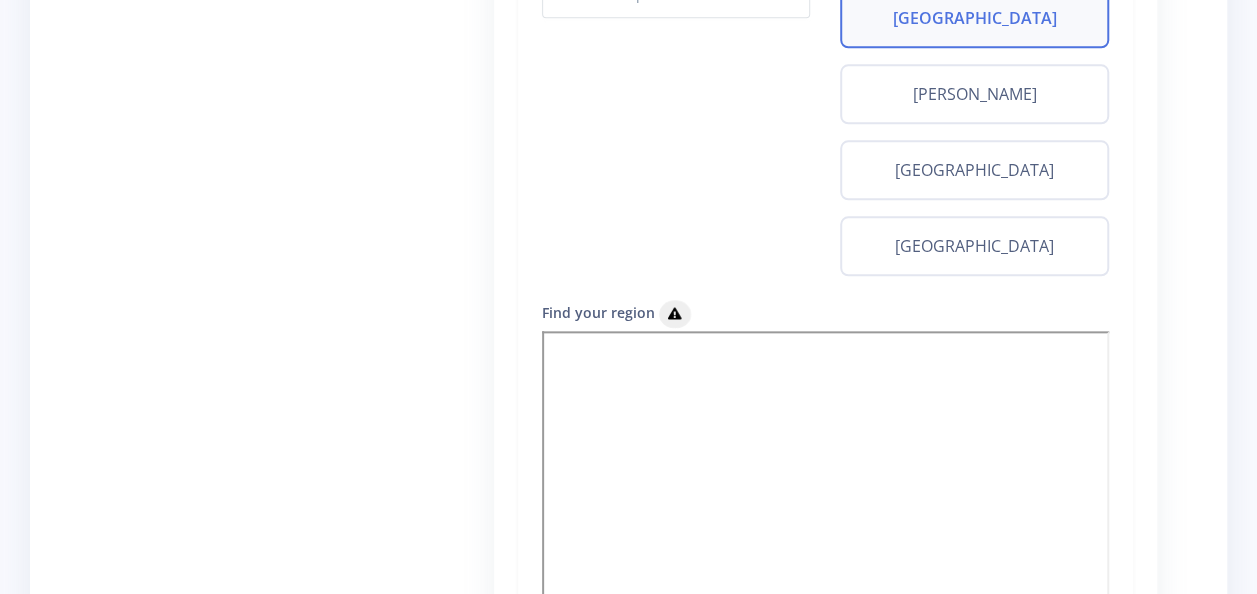 scroll, scrollTop: 800, scrollLeft: 0, axis: vertical 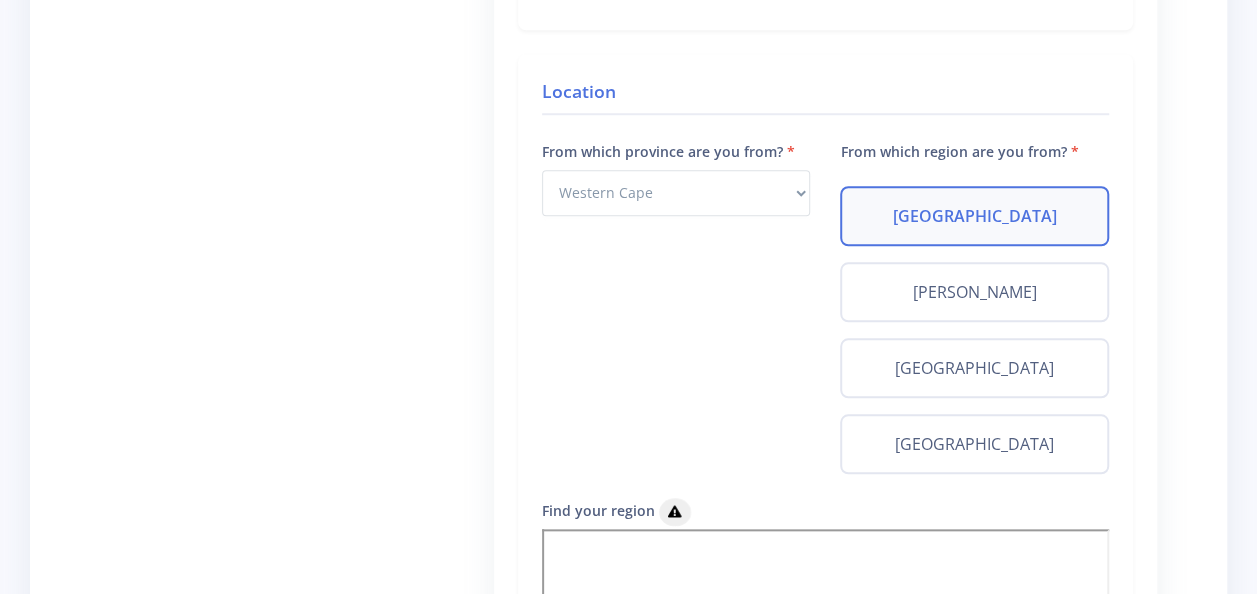 click on "Cape Town" at bounding box center [974, 216] 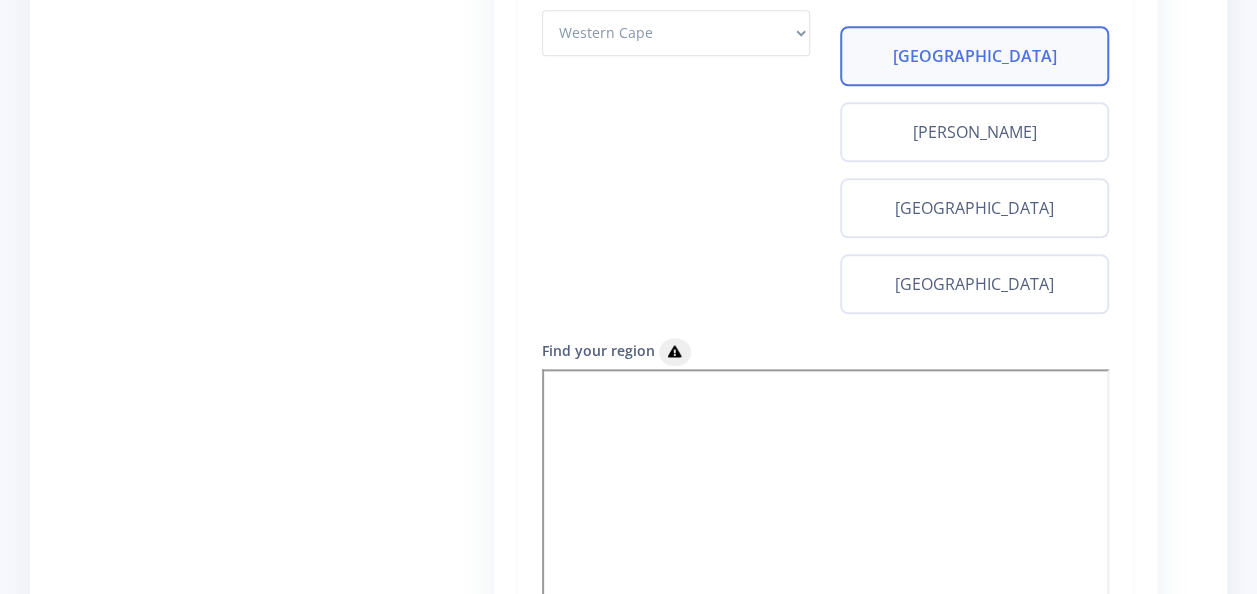 scroll, scrollTop: 1100, scrollLeft: 0, axis: vertical 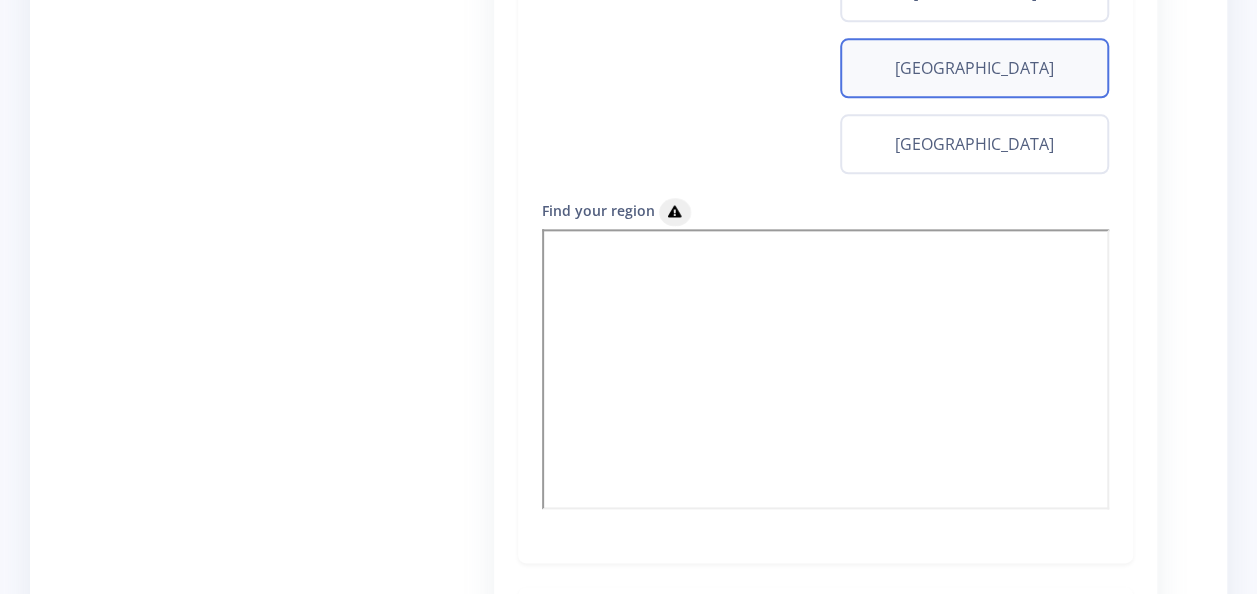 click on "Stellenbosch" at bounding box center (974, 68) 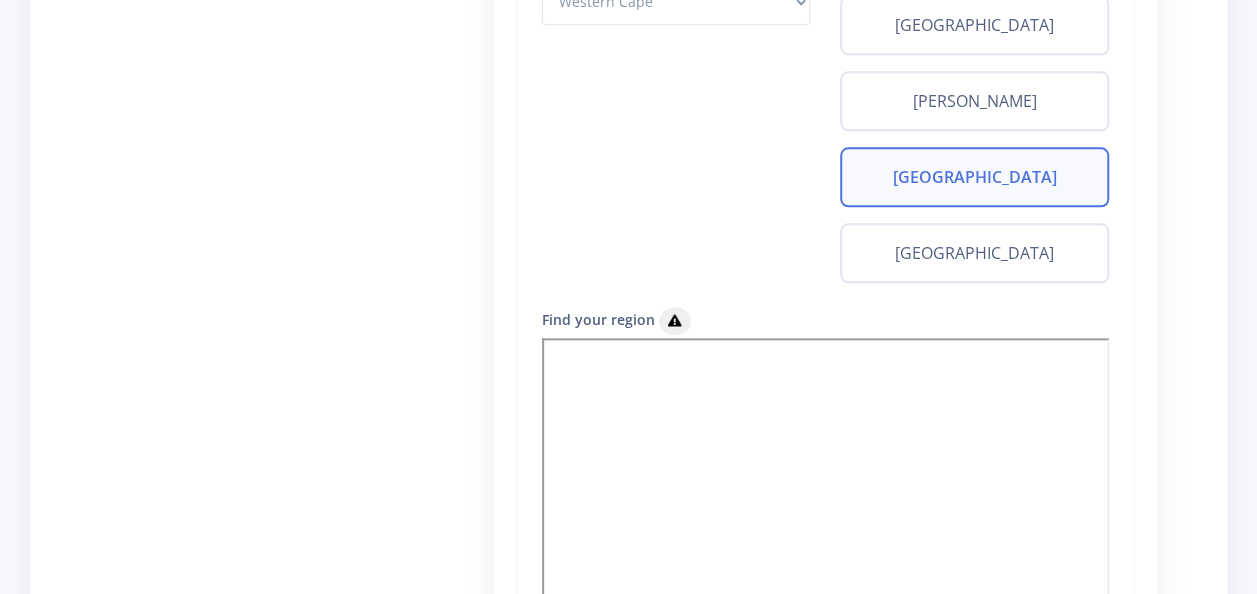 scroll, scrollTop: 800, scrollLeft: 0, axis: vertical 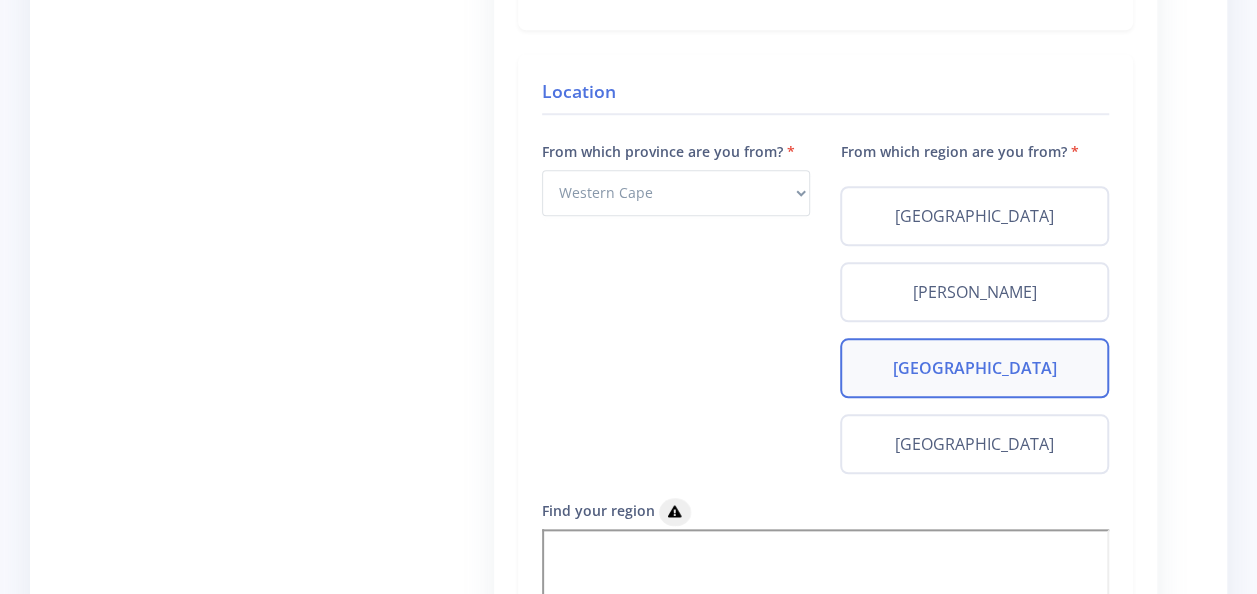click on "Stellenbosch" at bounding box center (974, 368) 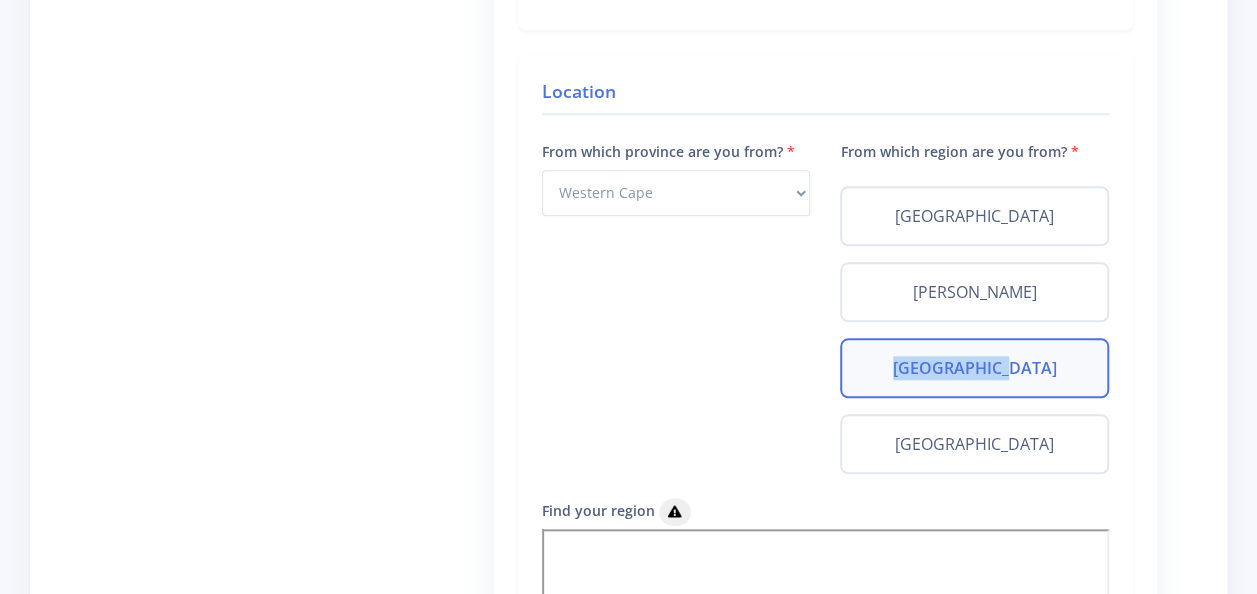 click on "Stellenbosch" at bounding box center (974, 368) 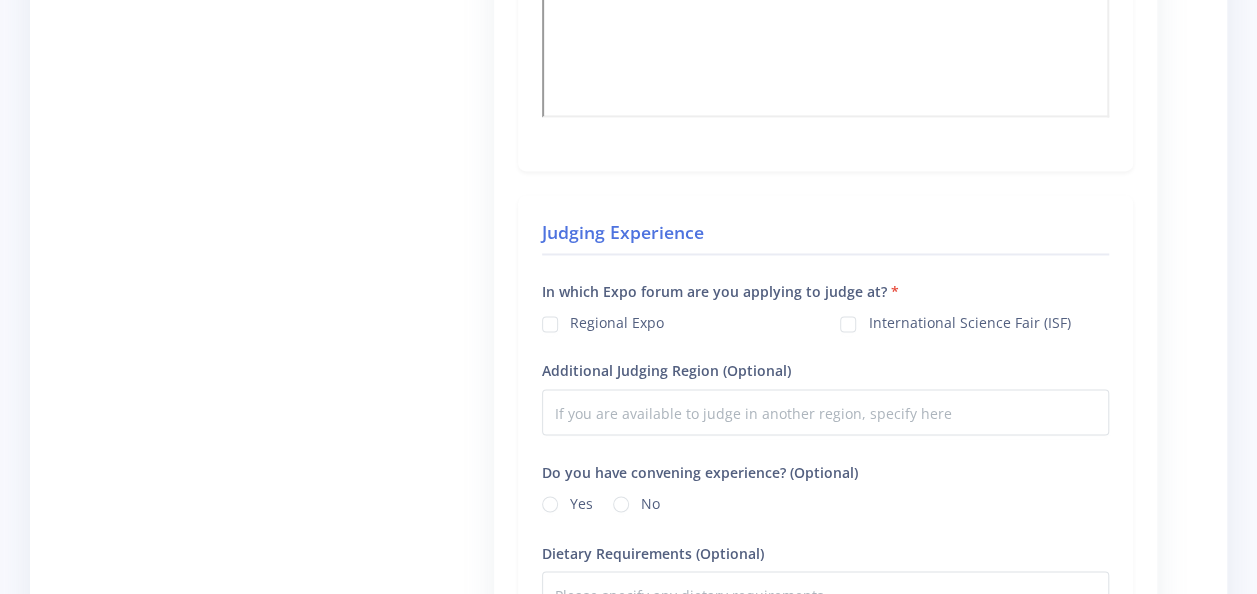 scroll, scrollTop: 1600, scrollLeft: 0, axis: vertical 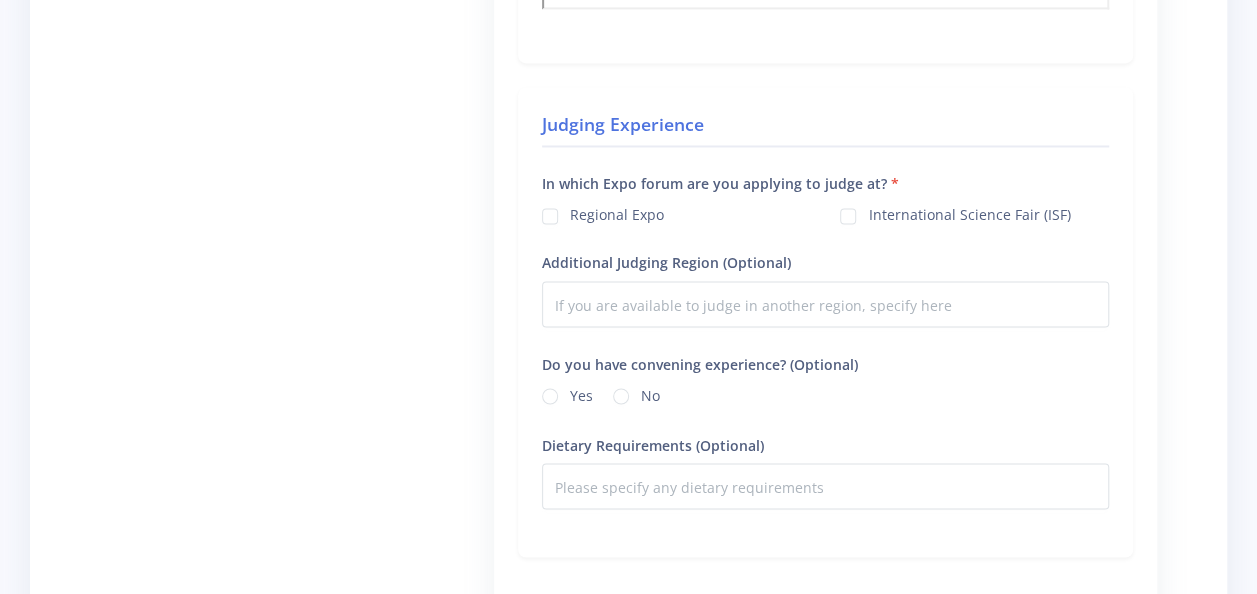 click on "International Science Fair (ISF)" at bounding box center [969, 212] 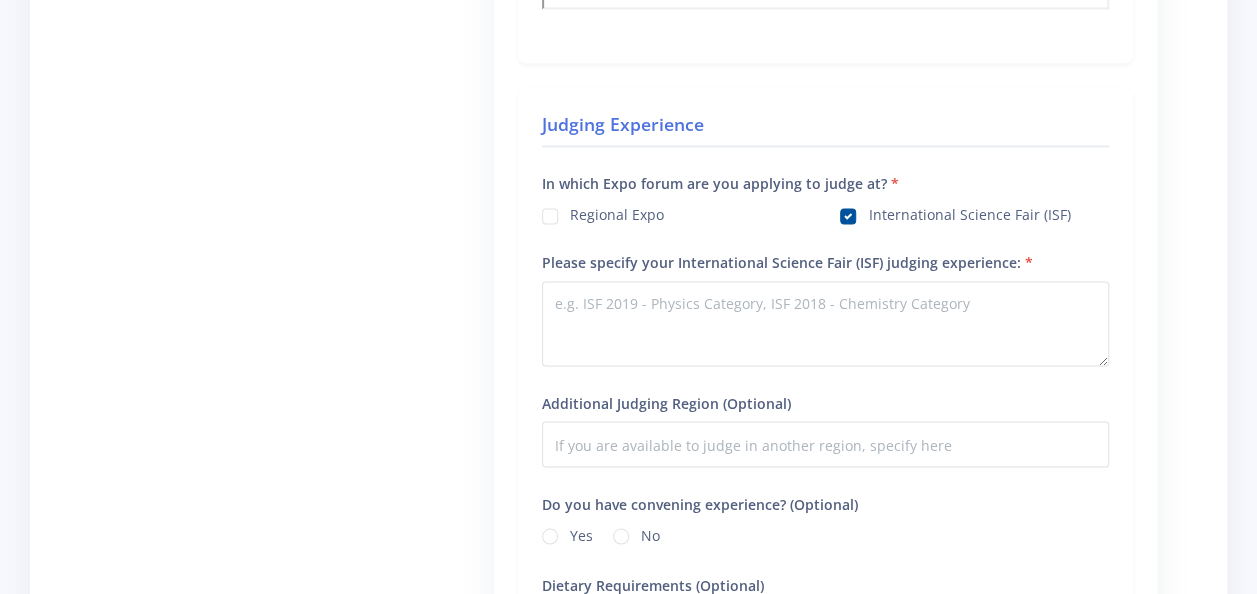 click on "Regional Expo" at bounding box center (617, 212) 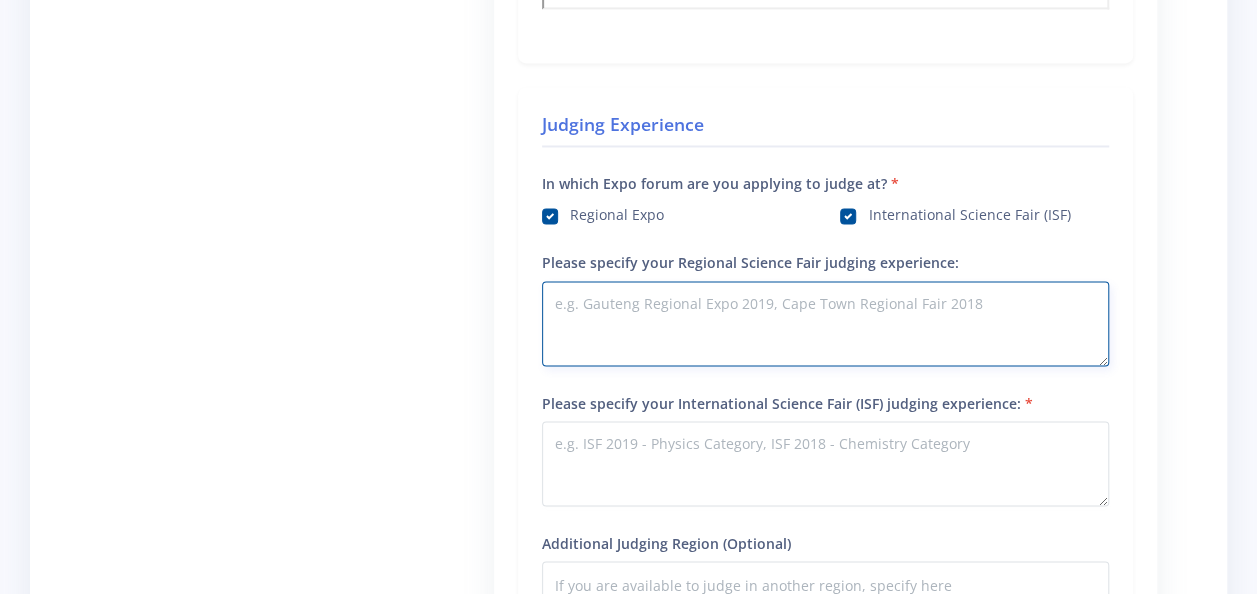 click on "Please specify your Regional Science Fair judging experience:" at bounding box center [825, 323] 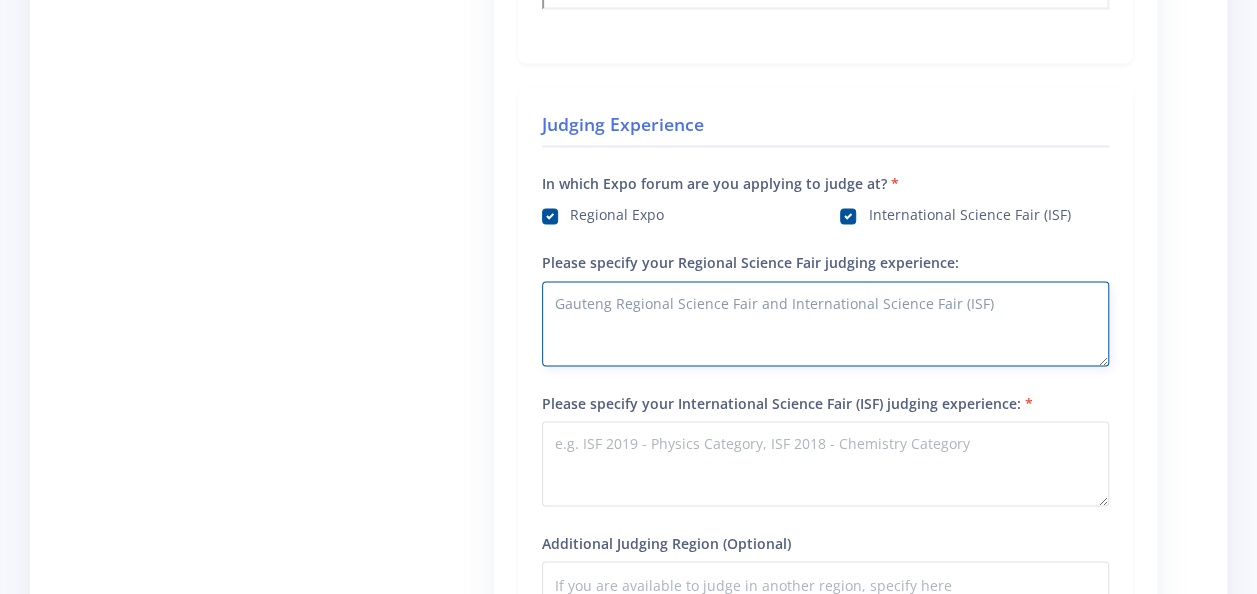 click on "Gauteng Regional Science Fair and International Science Fair (ISF)" at bounding box center [825, 323] 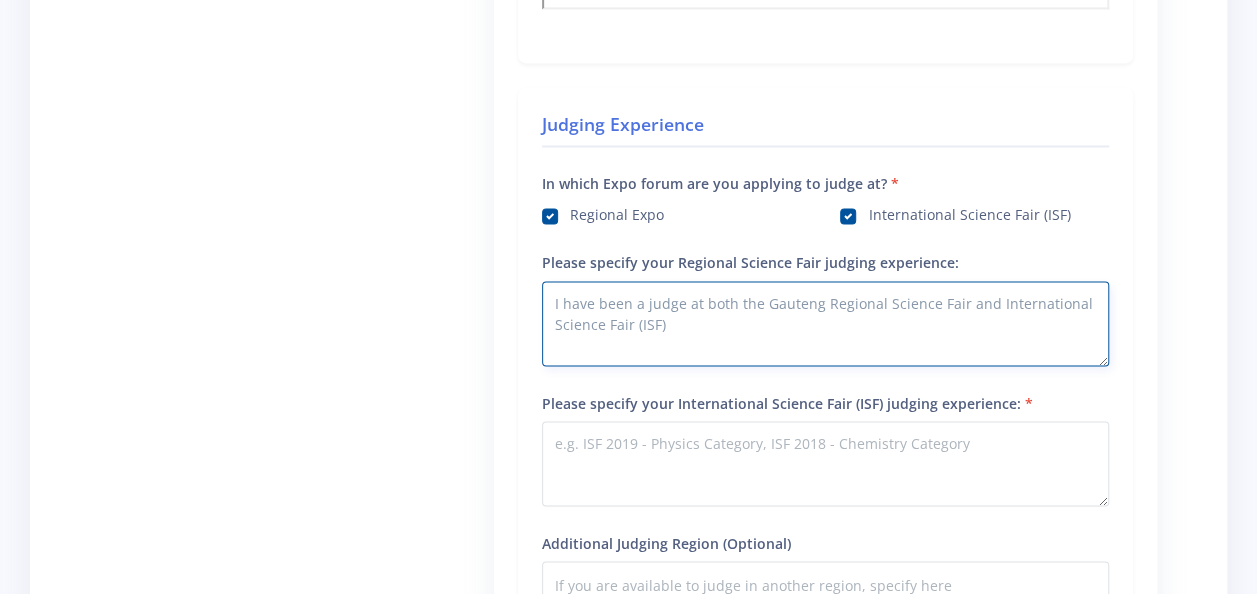 click on "I have been a judge at both the Gauteng Regional Science Fair and International Science Fair (ISF)" at bounding box center (825, 323) 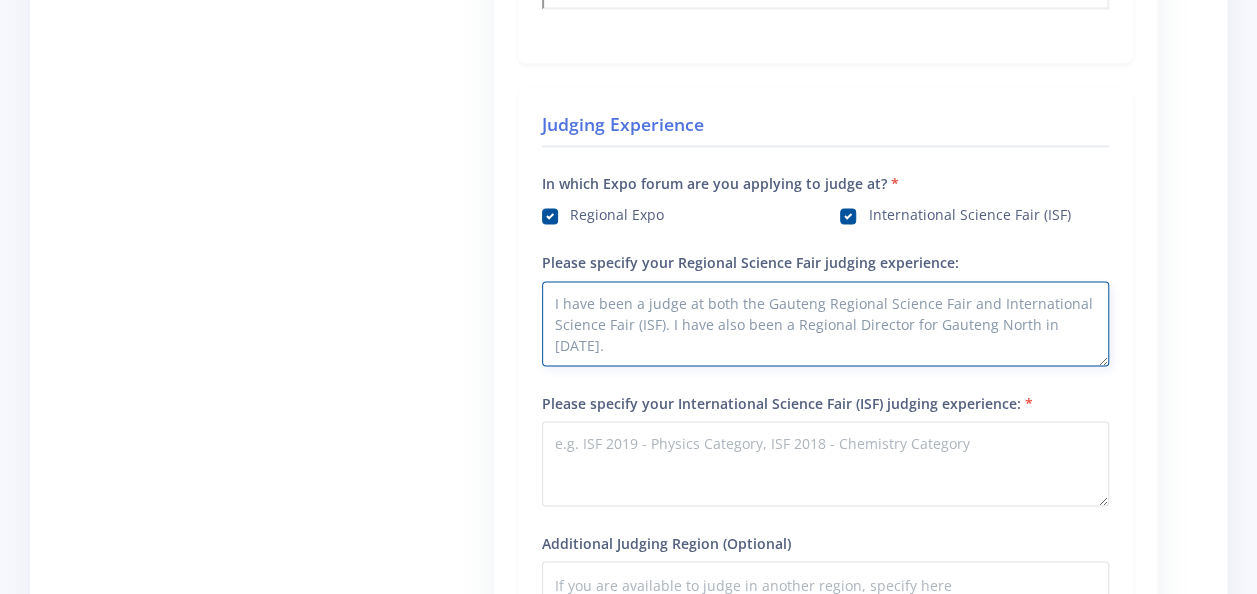 click on "I have been a judge at both the Gauteng Regional Science Fair and International Science Fair (ISF). I have also been a Regional Director for Gauteng North in 2019." at bounding box center (825, 323) 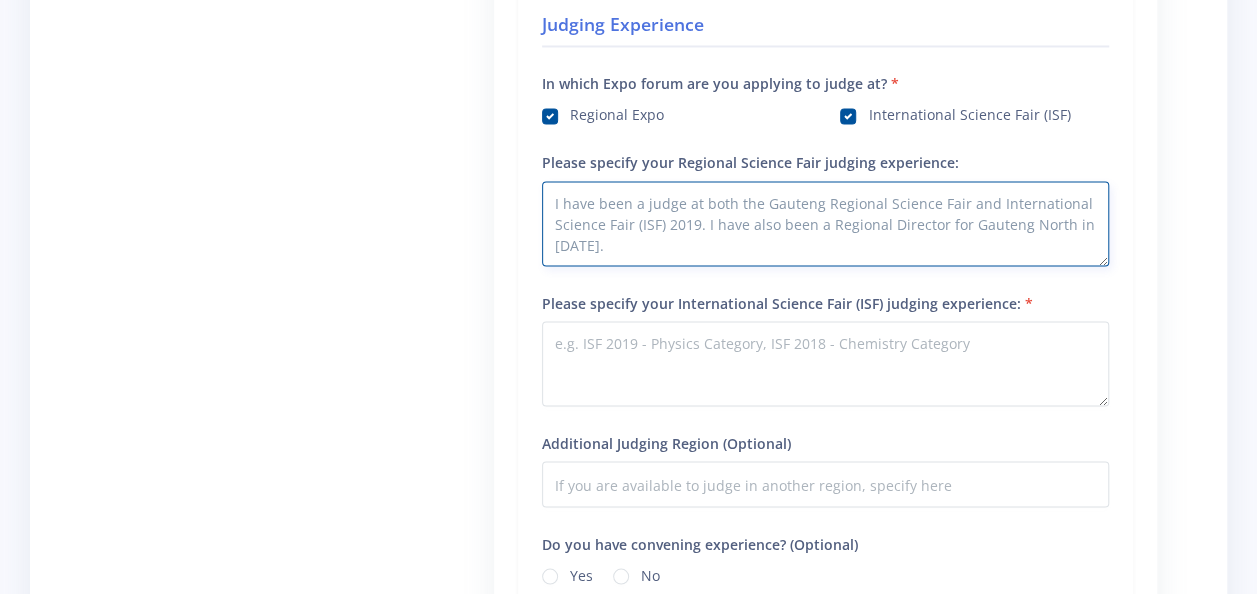 scroll, scrollTop: 1800, scrollLeft: 0, axis: vertical 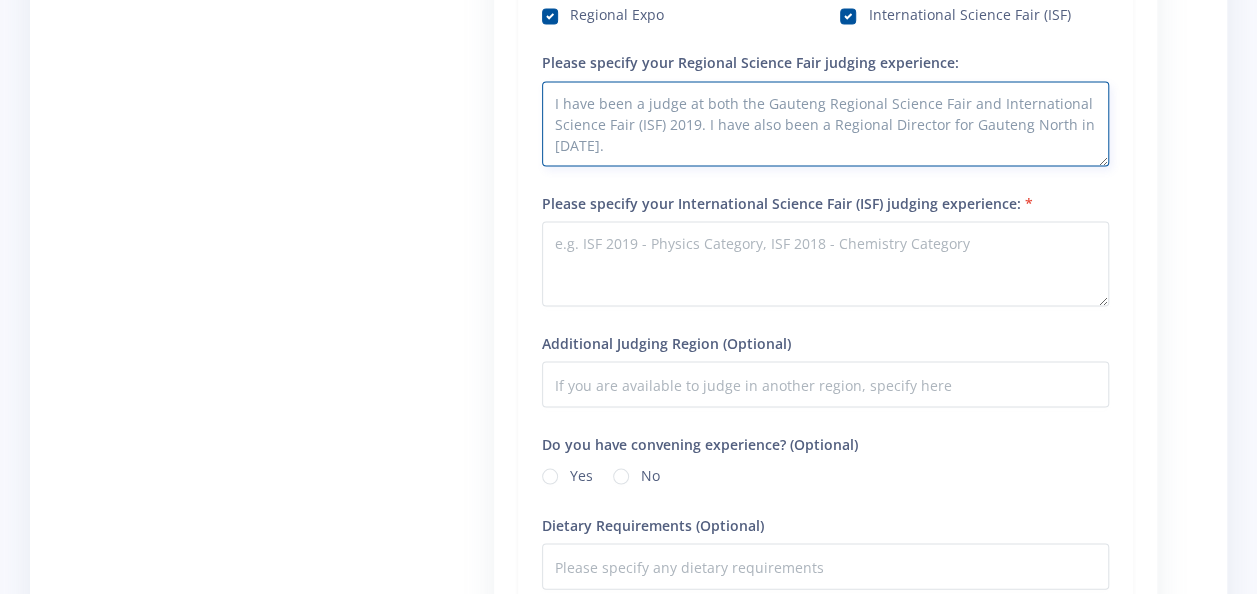 type on "I have been a judge at both the Gauteng Regional Science Fair and International Science Fair (ISF) 2019. I have also been a Regional Director for Gauteng North in 2019." 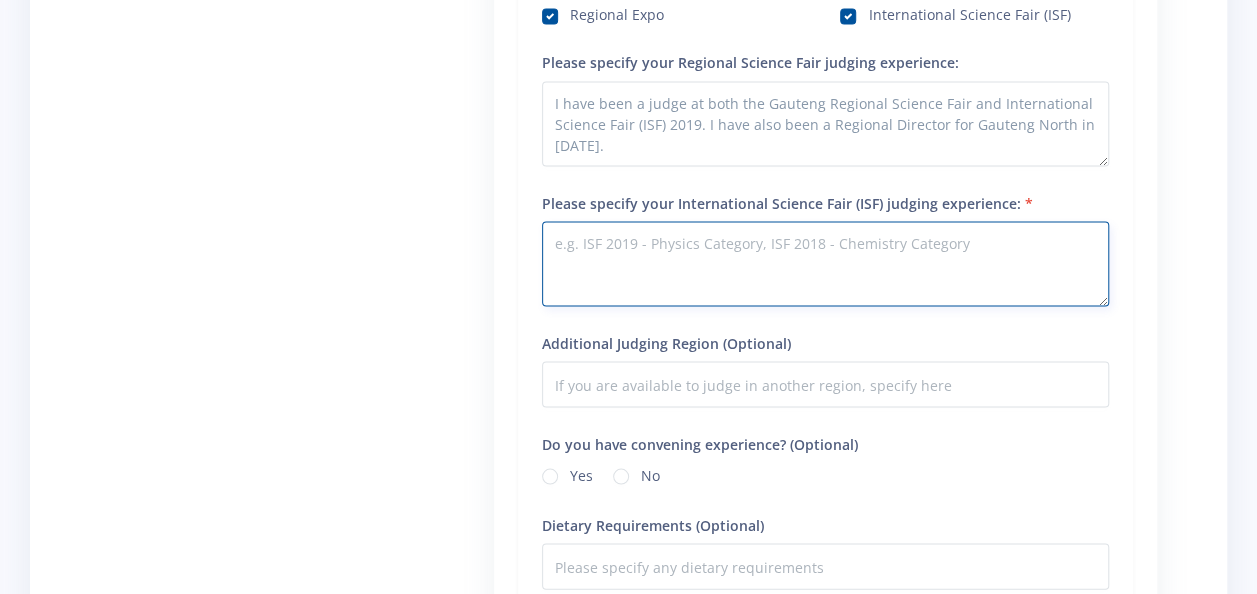 click on "Please specify your International Science Fair (ISF) judging experience:" at bounding box center [825, 263] 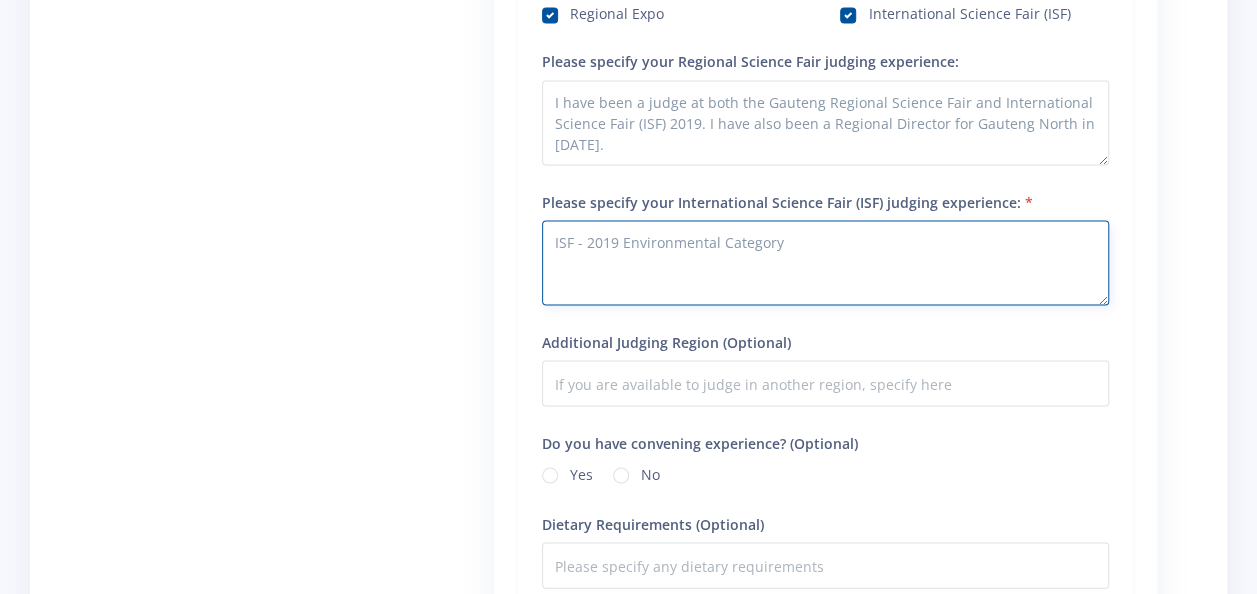 scroll, scrollTop: 2000, scrollLeft: 0, axis: vertical 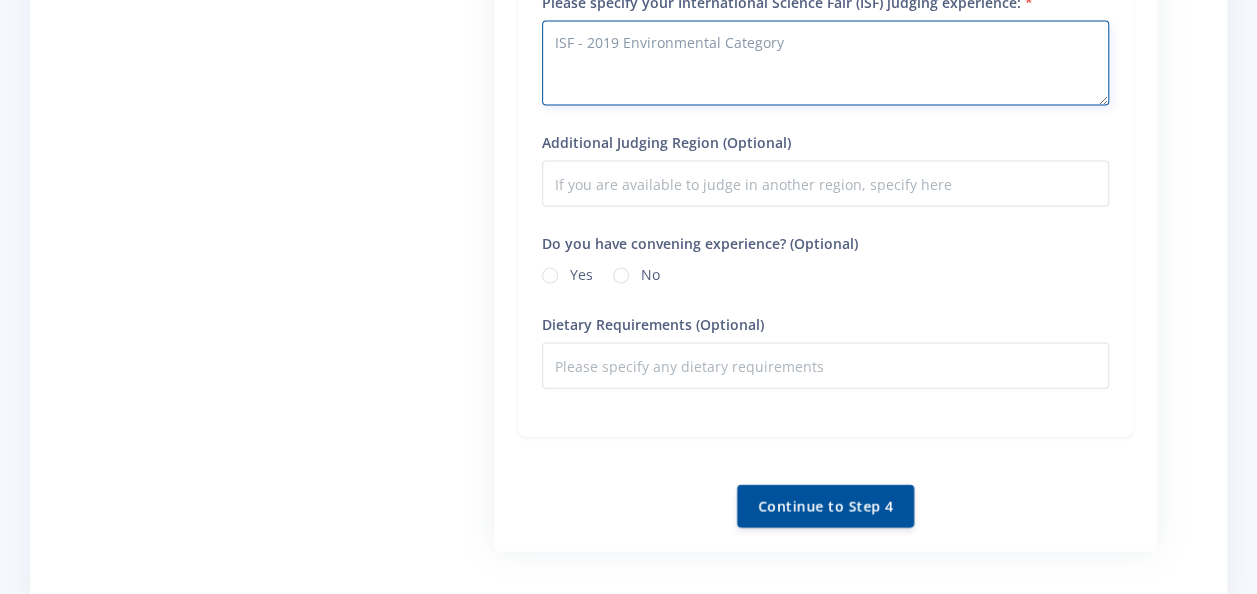 type on "ISF - 2019 Environmental Category" 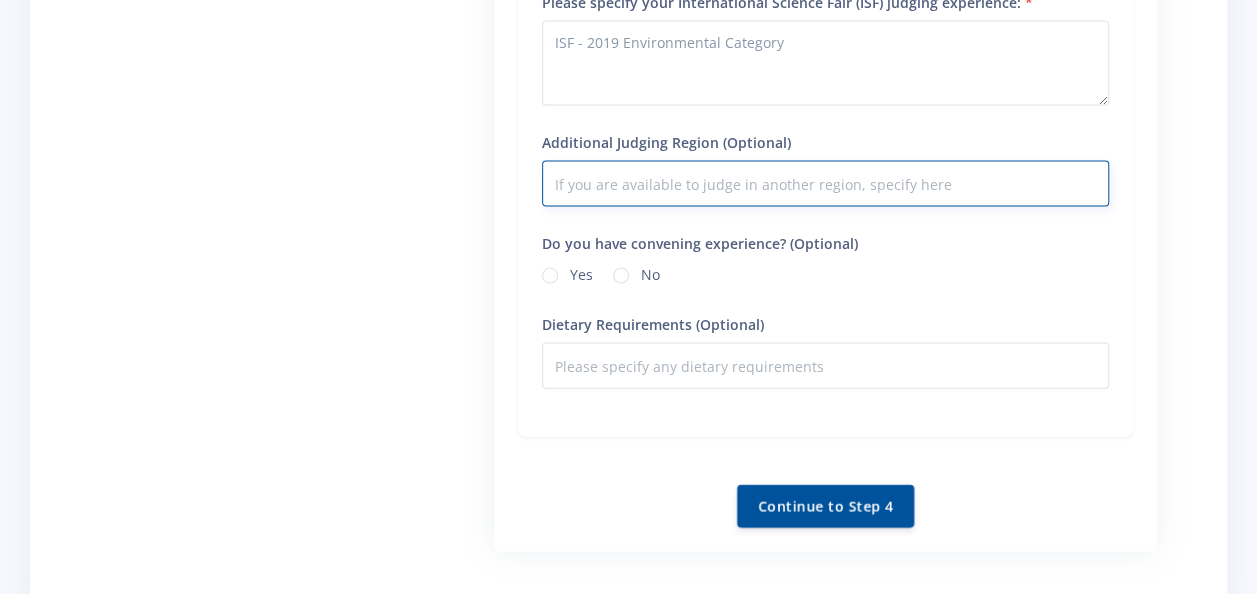 click on "Additional Judging Region (Optional)" at bounding box center (825, 184) 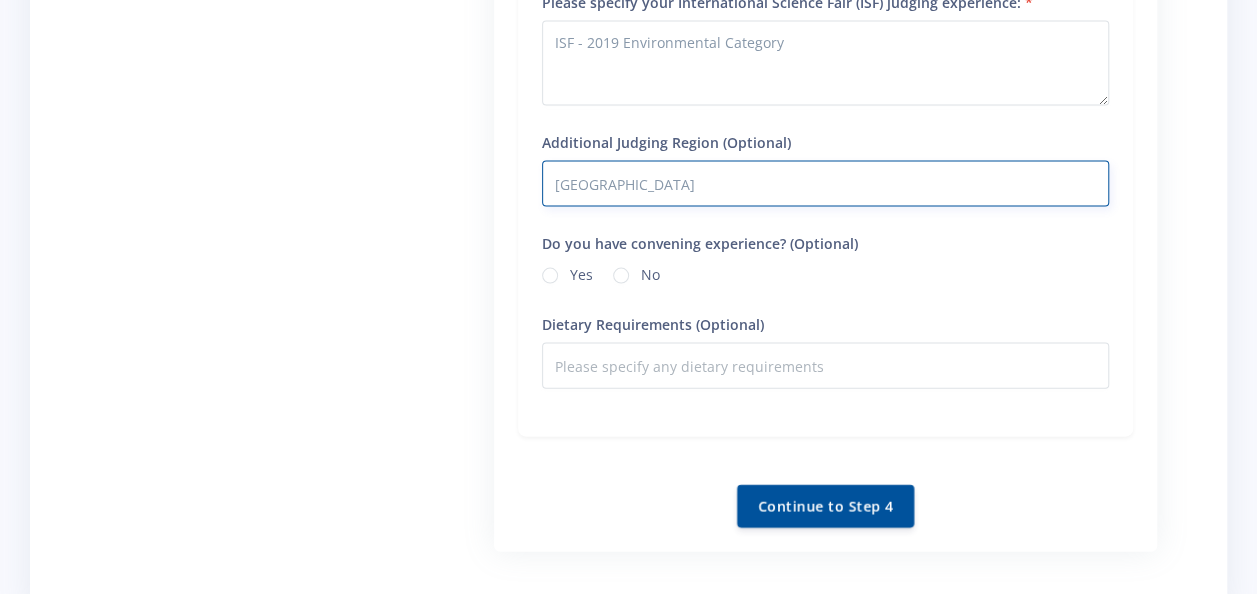 type on "Cape Town" 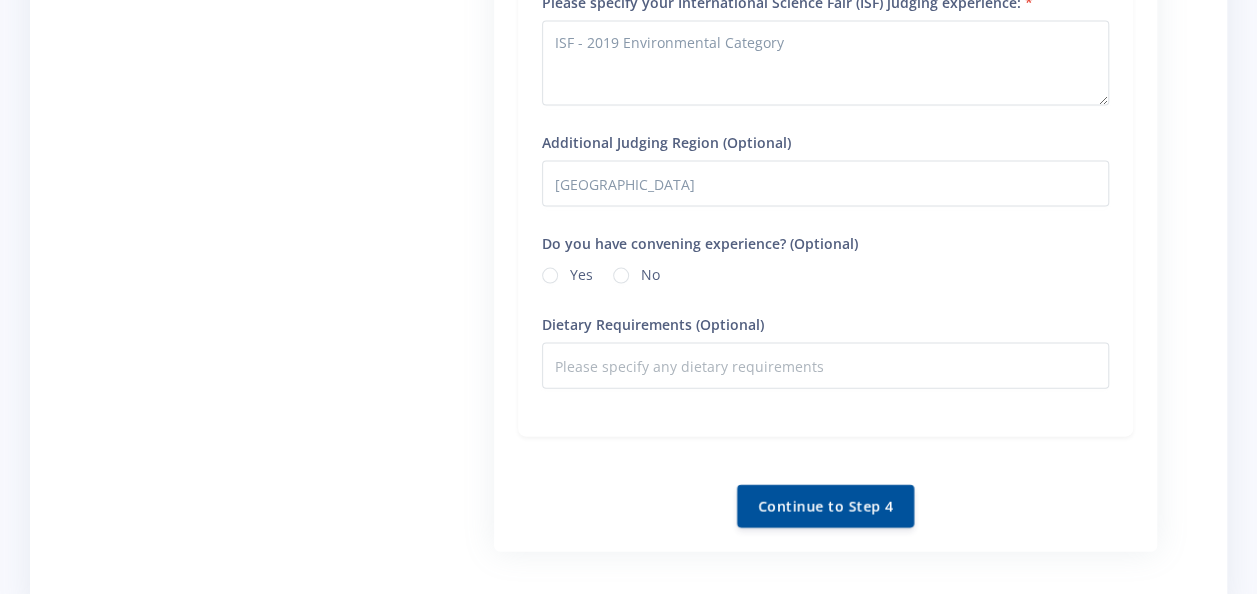 click on "Yes" at bounding box center [581, 272] 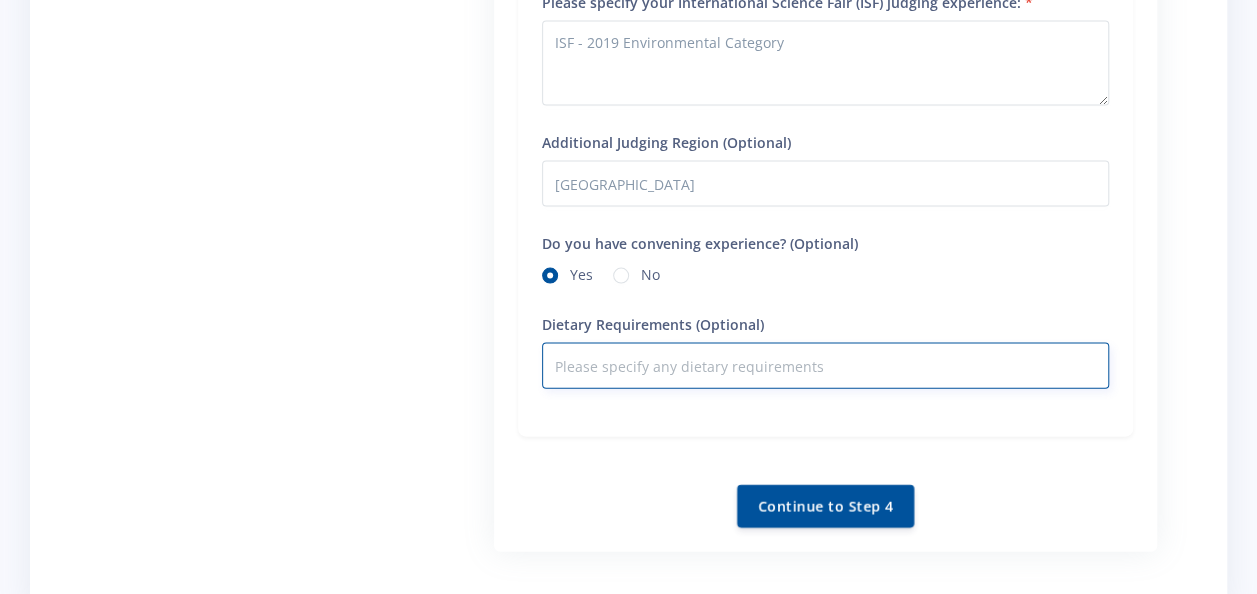 click on "Dietary Requirements (Optional)" at bounding box center (825, 366) 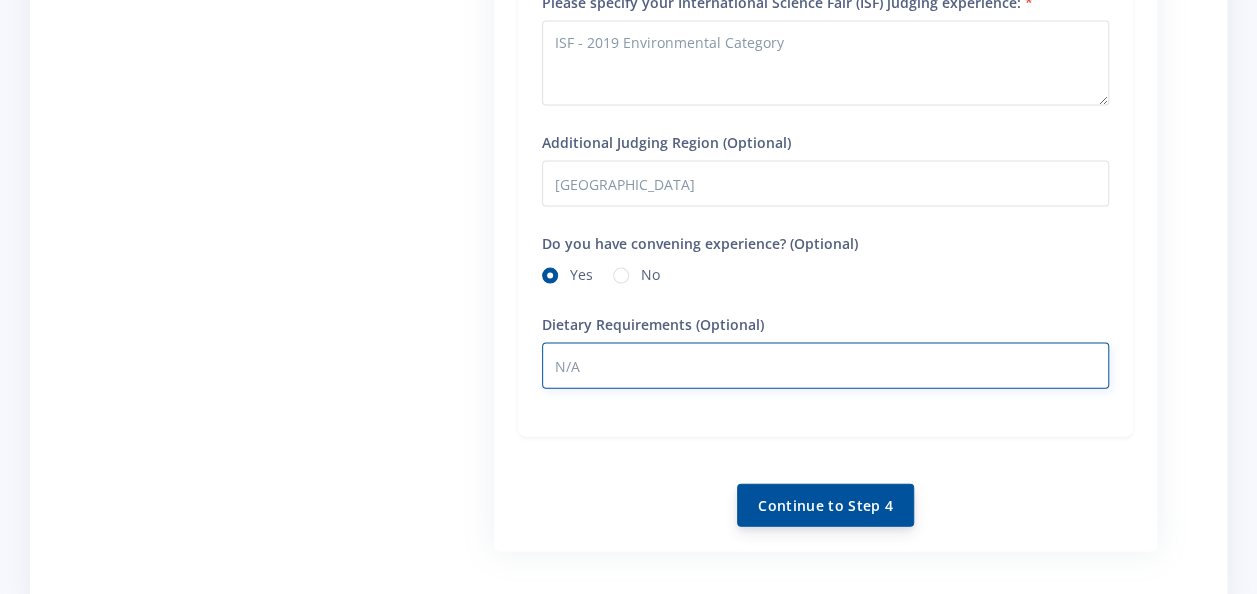 type on "N/A" 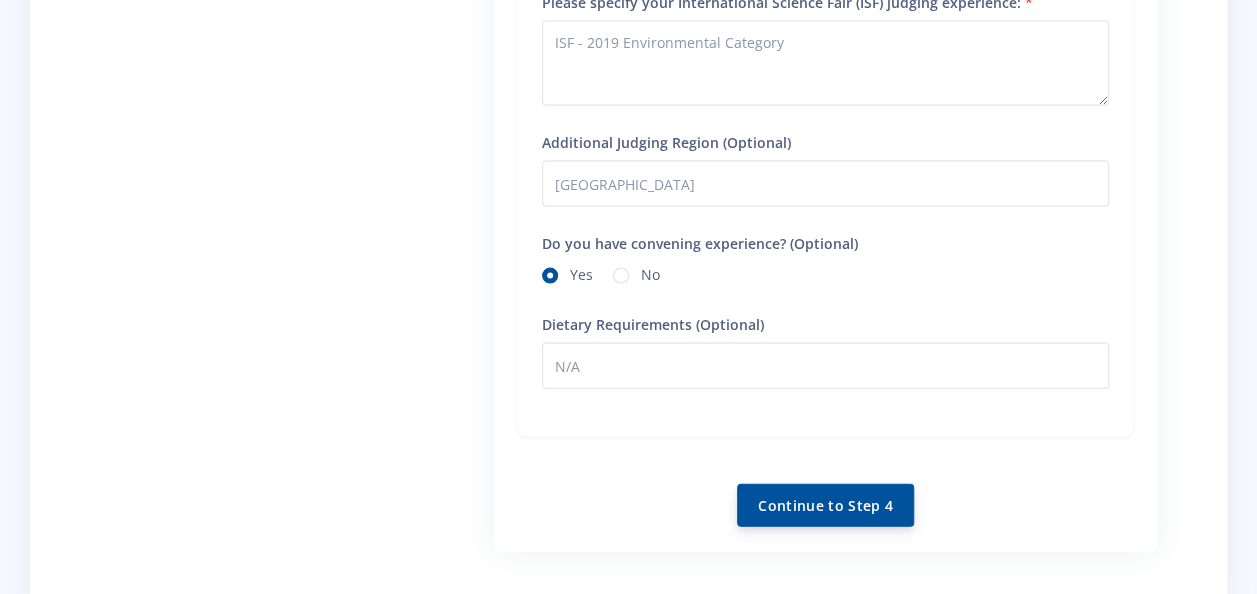 click on "Continue to Step 4" at bounding box center [825, 505] 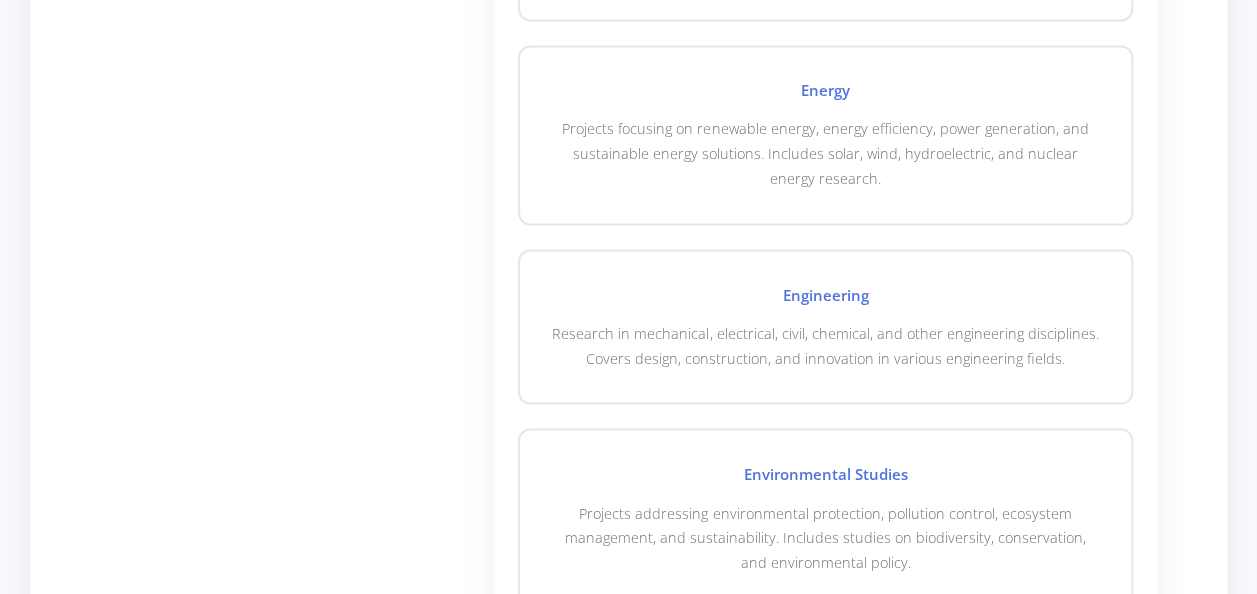 scroll, scrollTop: 1600, scrollLeft: 0, axis: vertical 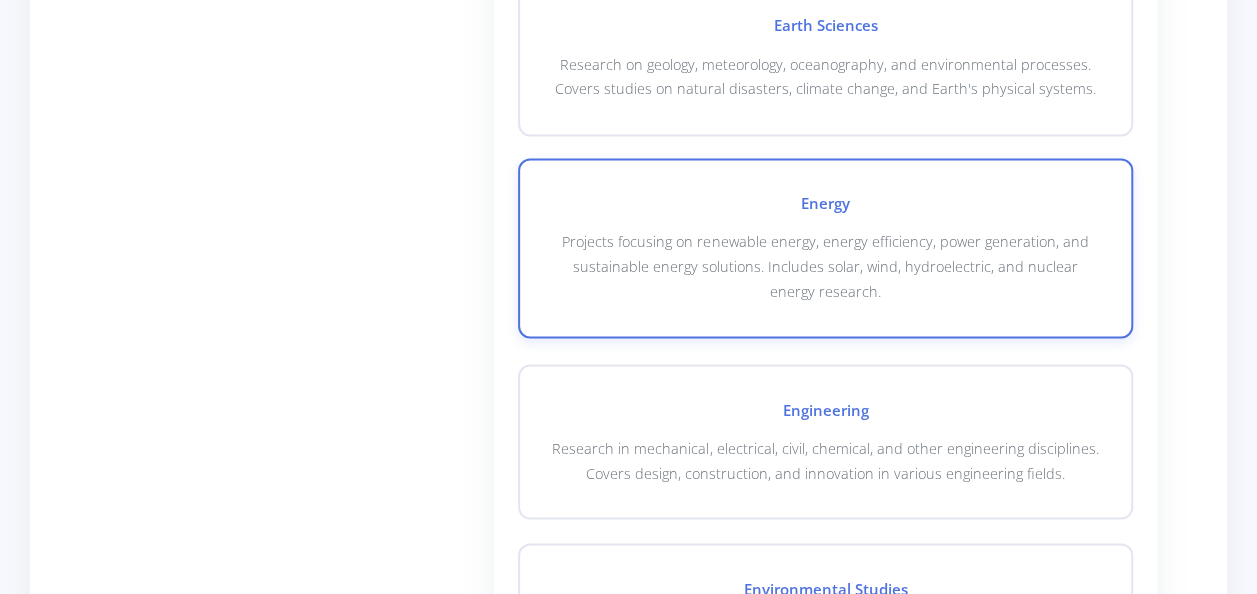 click on "Projects focusing on renewable energy, energy efficiency, power generation, and sustainable energy solutions. Includes solar, wind, hydroelectric, and nuclear energy research." at bounding box center [825, 266] 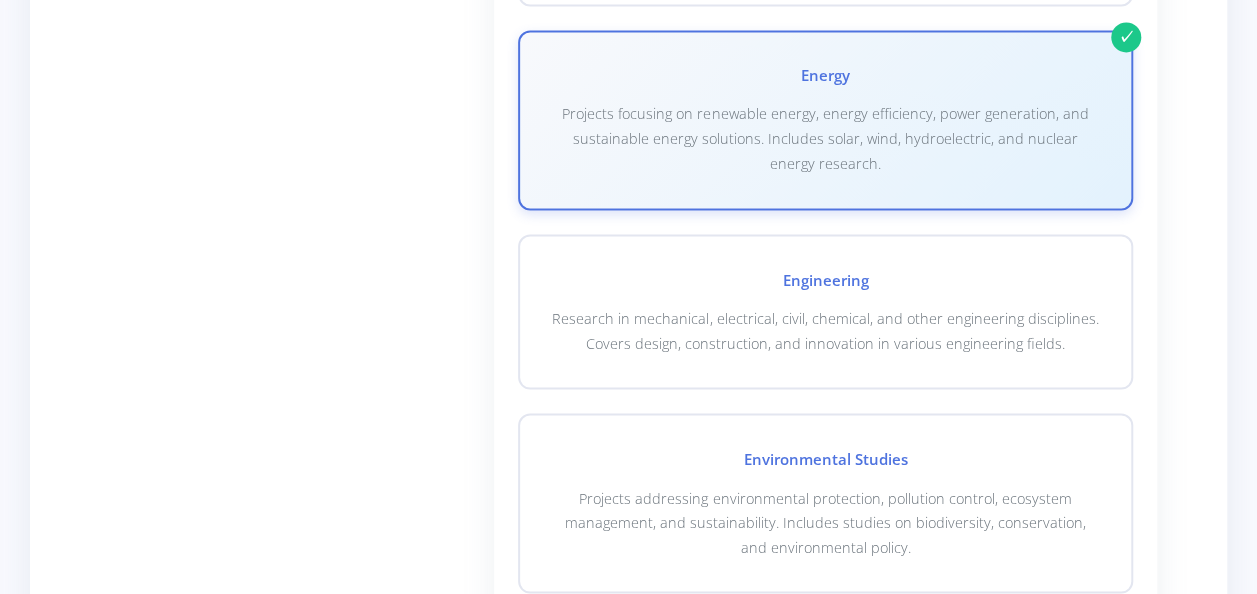 scroll, scrollTop: 1900, scrollLeft: 0, axis: vertical 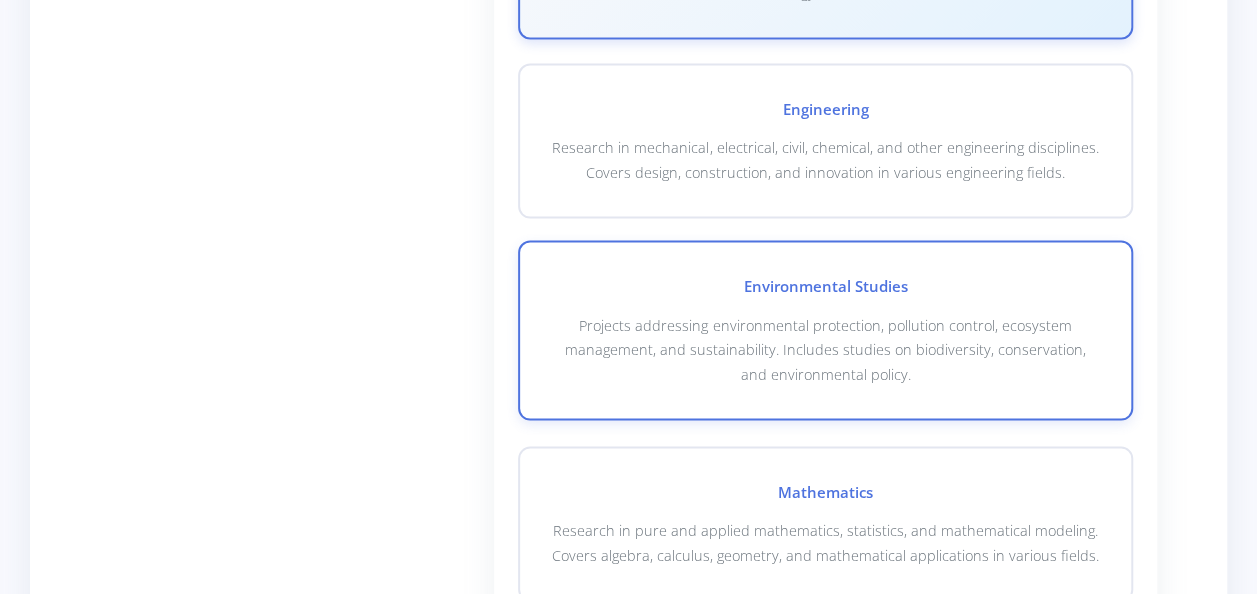 click on "Projects addressing environmental protection, pollution control, ecosystem management, and sustainability. Includes studies on biodiversity, conservation, and environmental policy." at bounding box center (825, 350) 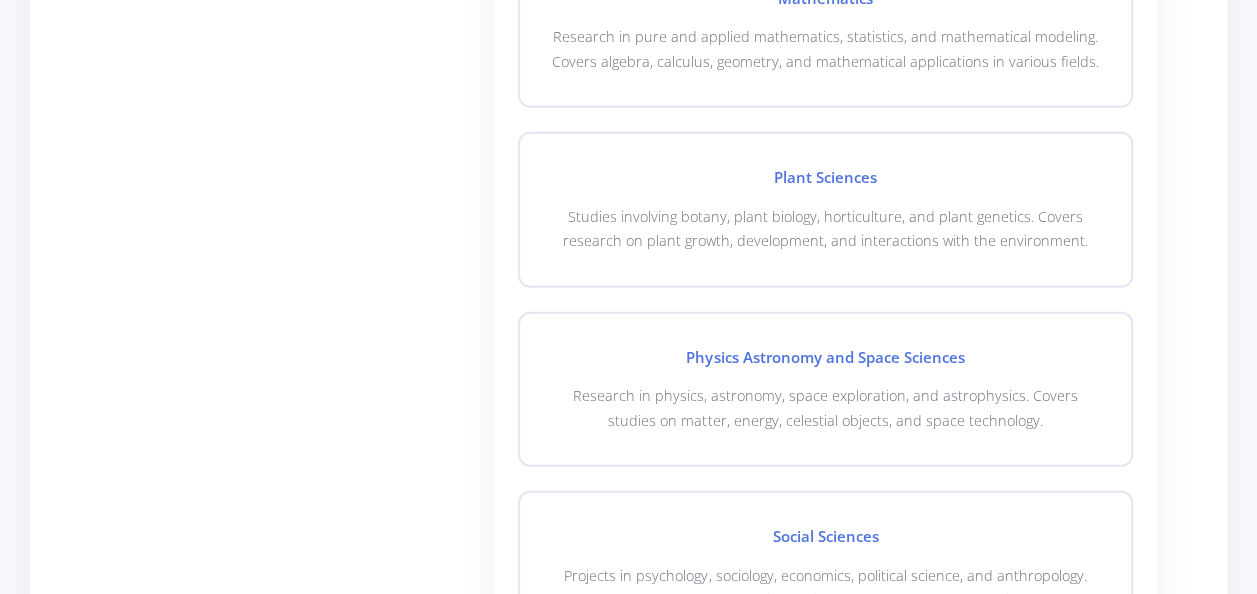 scroll, scrollTop: 2600, scrollLeft: 0, axis: vertical 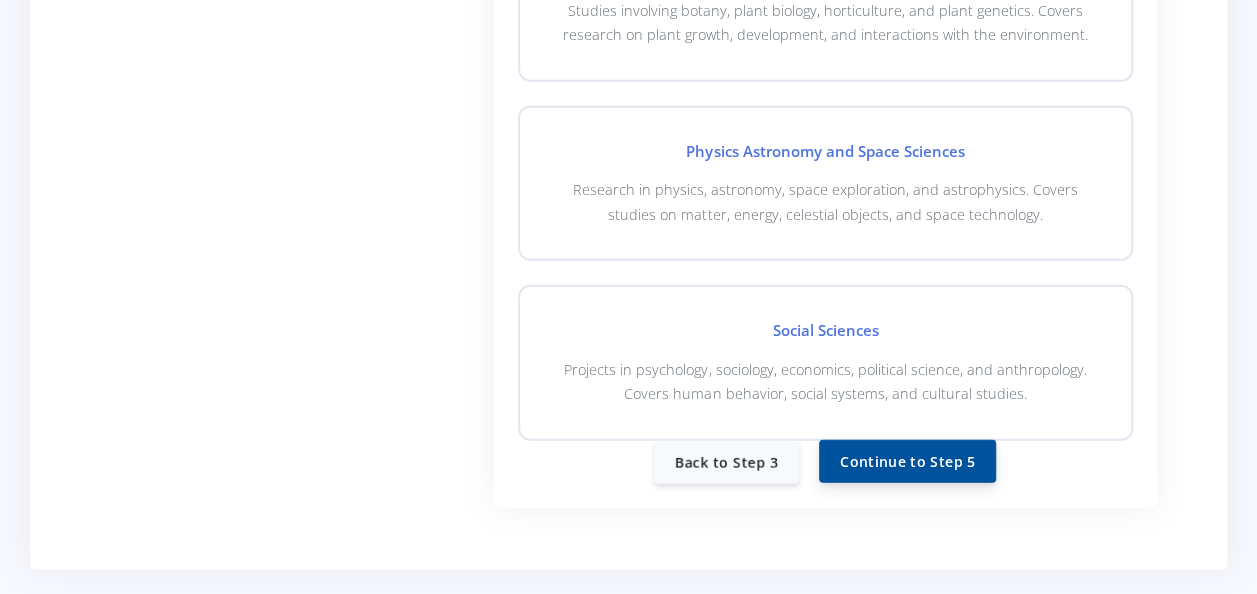 click on "Continue to Step 5" at bounding box center [907, 461] 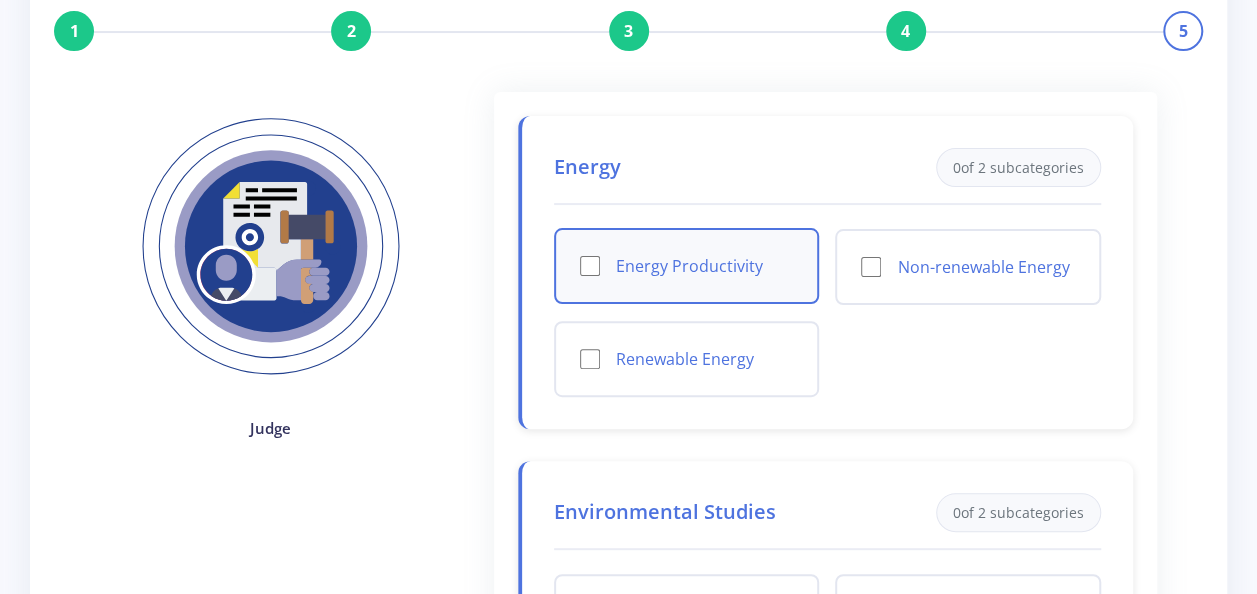 scroll, scrollTop: 200, scrollLeft: 0, axis: vertical 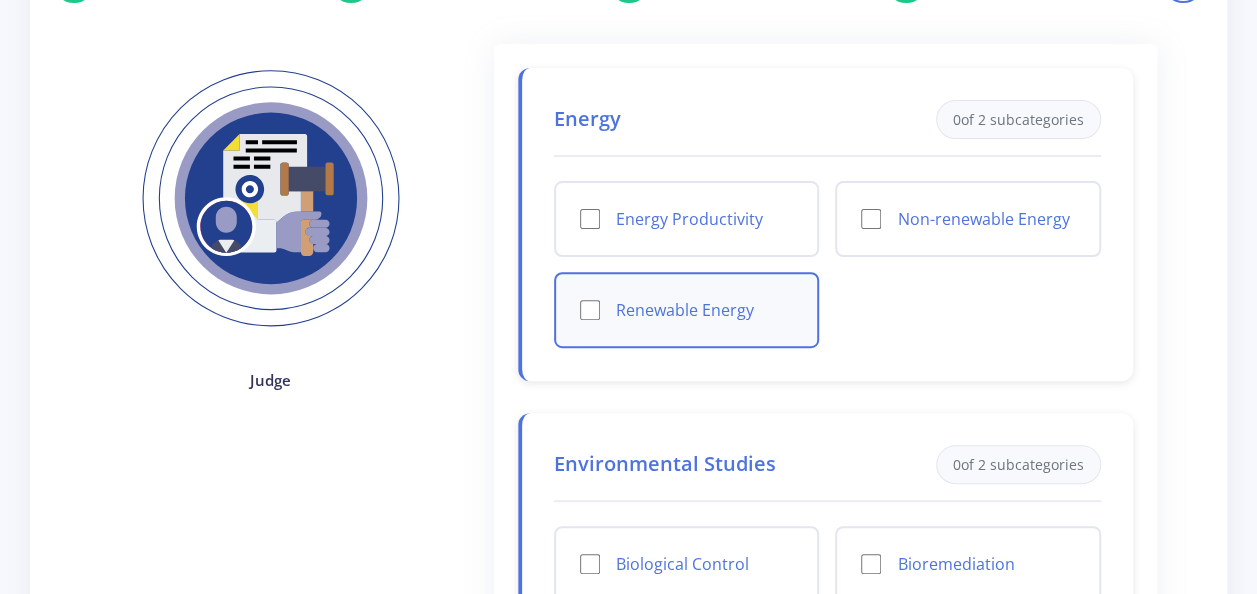 click on "Renewable Energy" at bounding box center [590, 310] 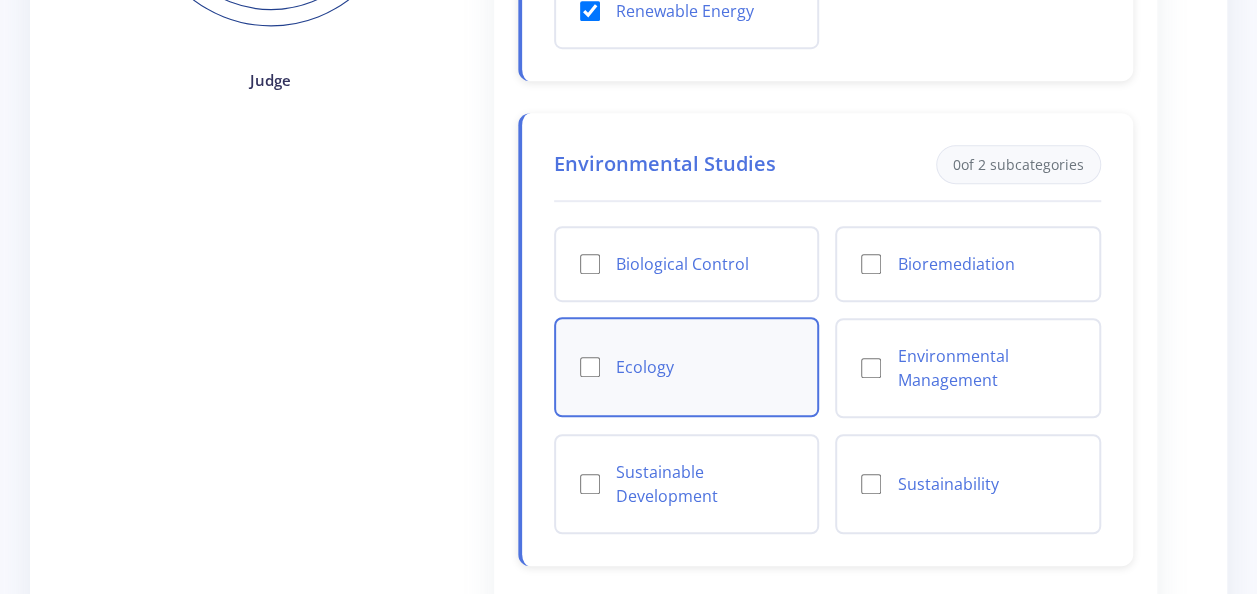 scroll, scrollTop: 700, scrollLeft: 0, axis: vertical 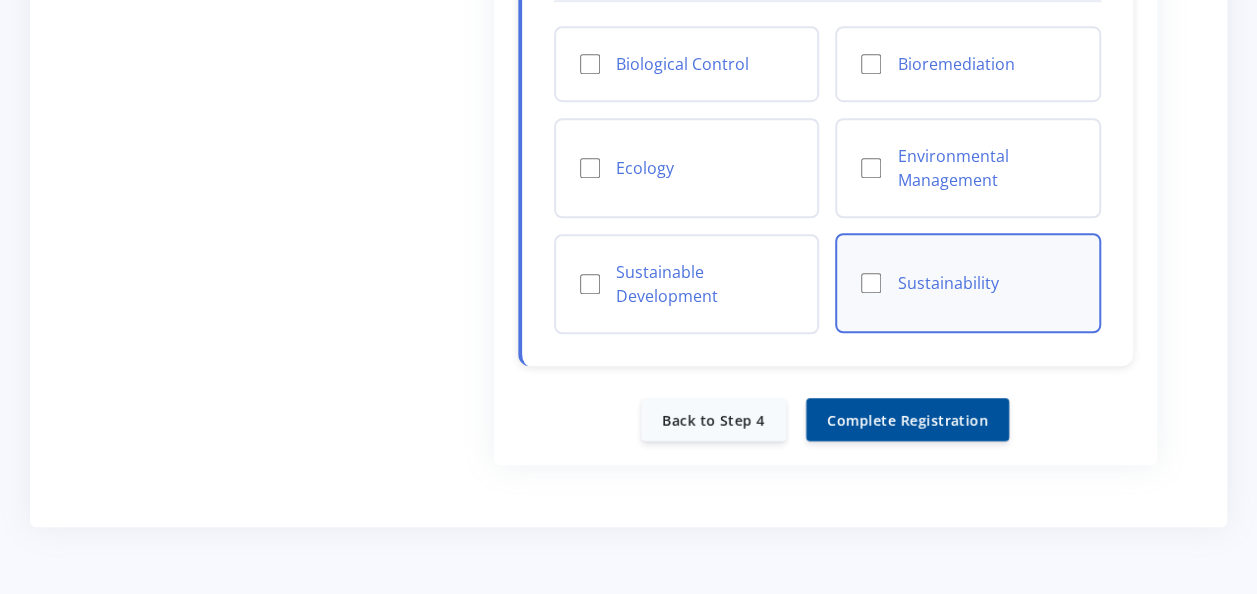 click on "Sustainability" at bounding box center (871, 283) 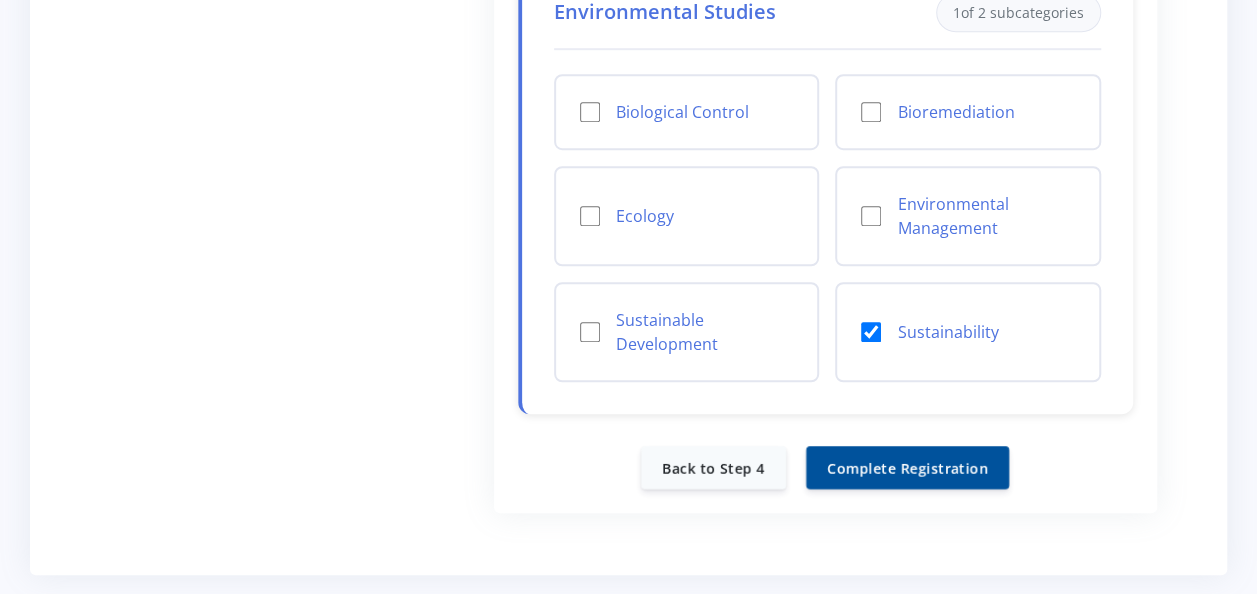scroll, scrollTop: 700, scrollLeft: 0, axis: vertical 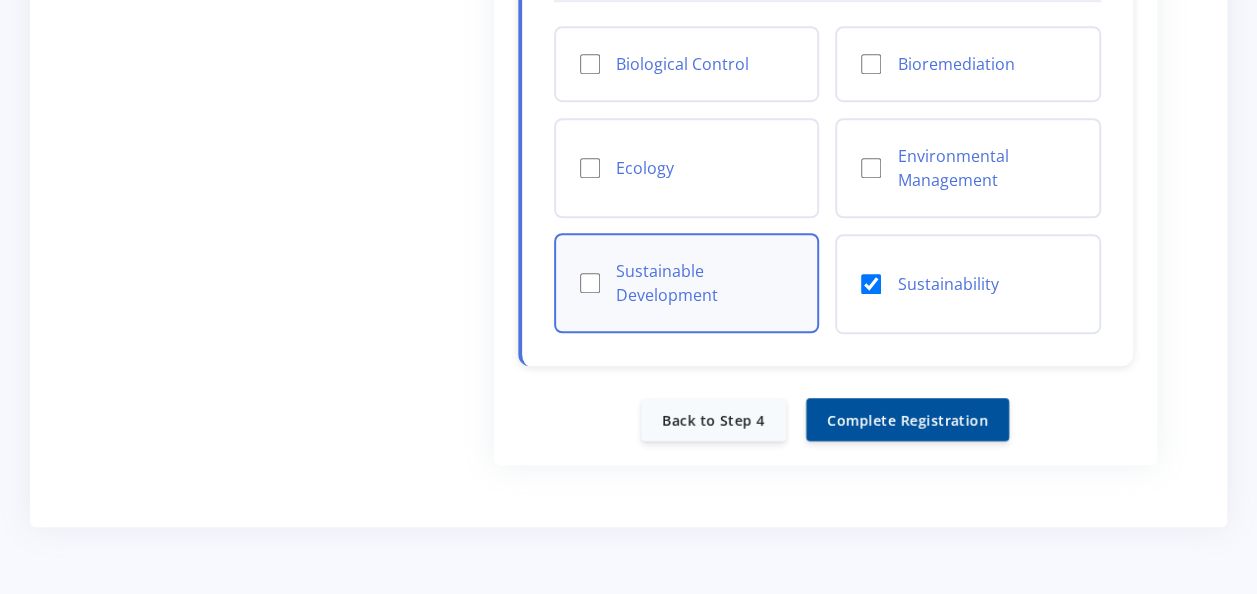 click on "Sustainable Development" at bounding box center [590, 283] 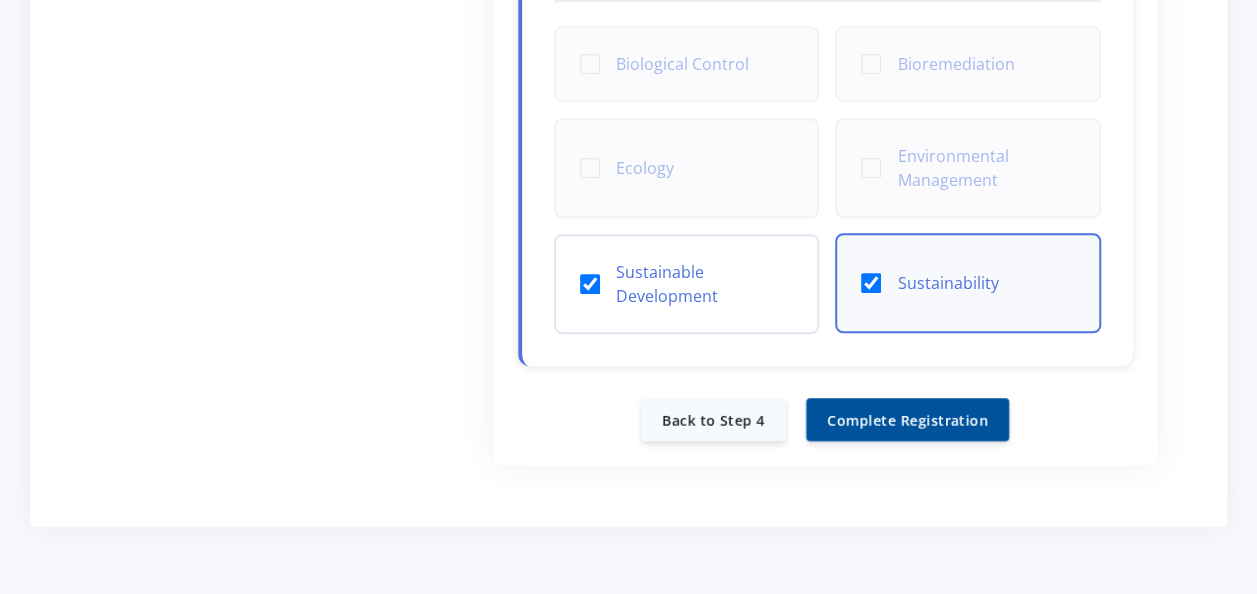 click on "Sustainability" at bounding box center [871, 283] 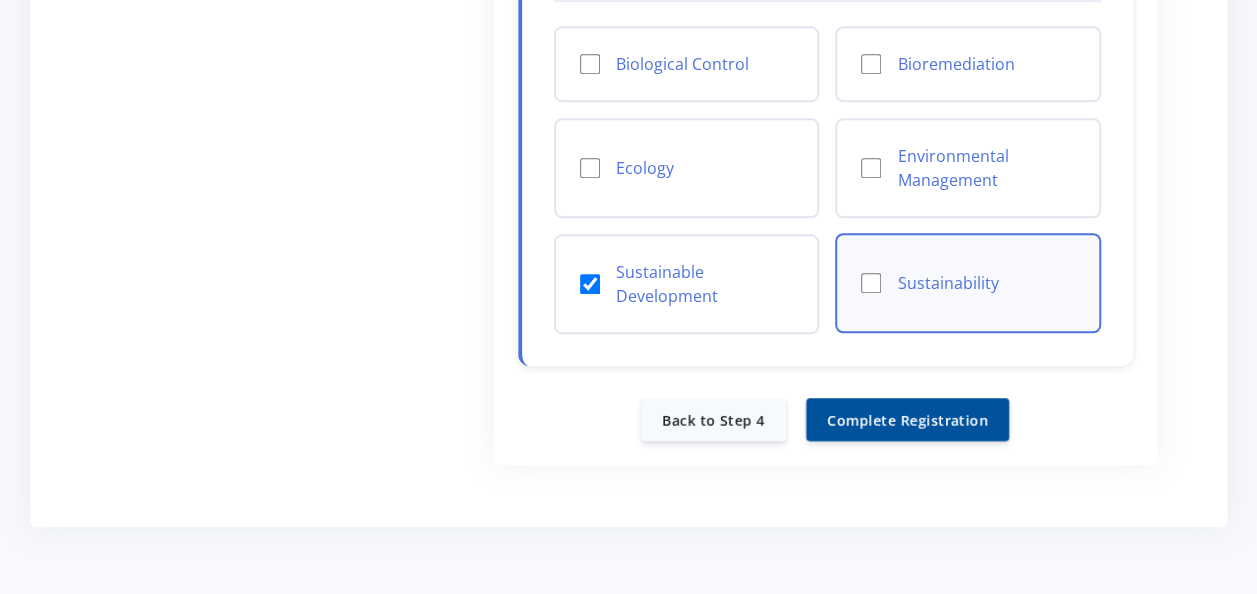 click on "Sustainability" at bounding box center (871, 283) 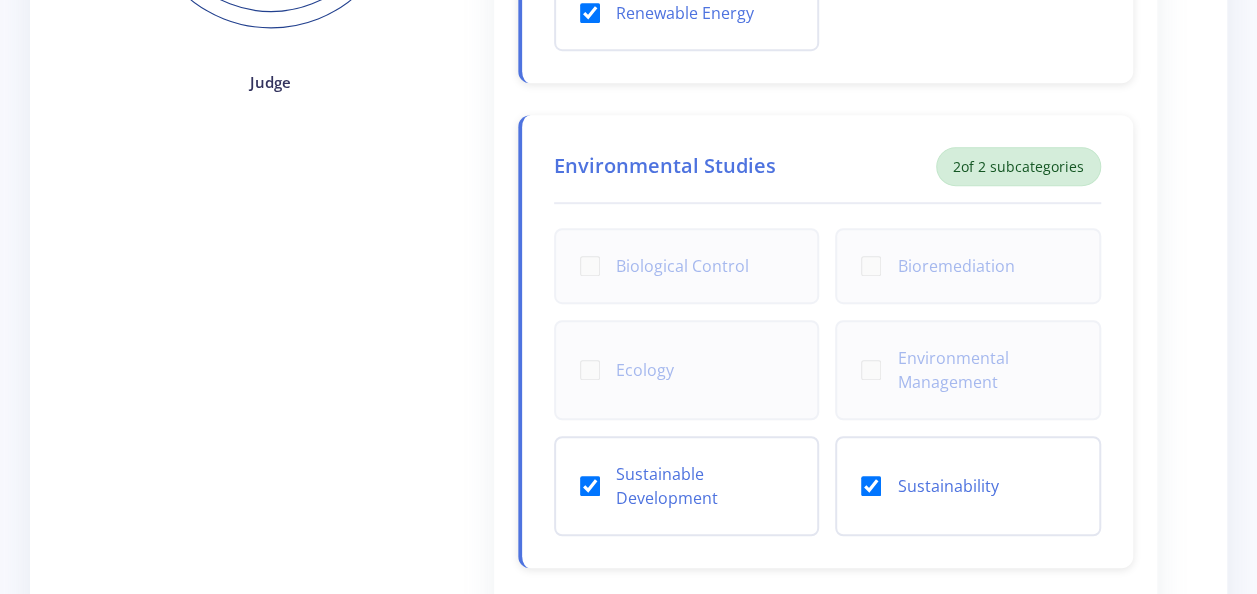 scroll, scrollTop: 600, scrollLeft: 0, axis: vertical 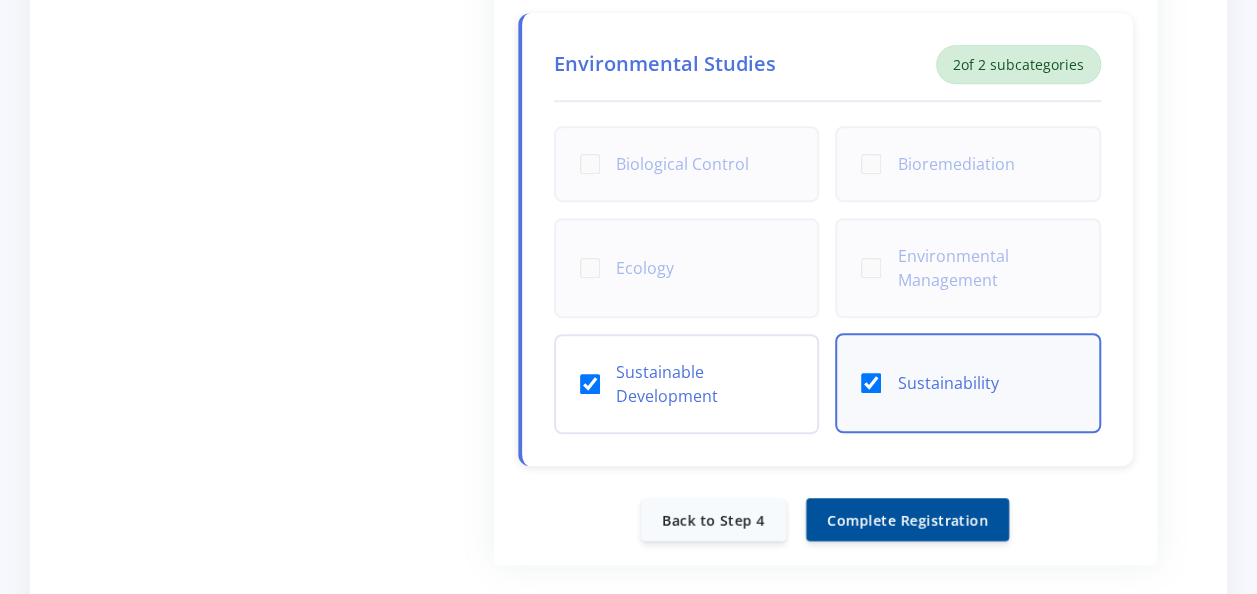 click on "Sustainability" at bounding box center (871, 383) 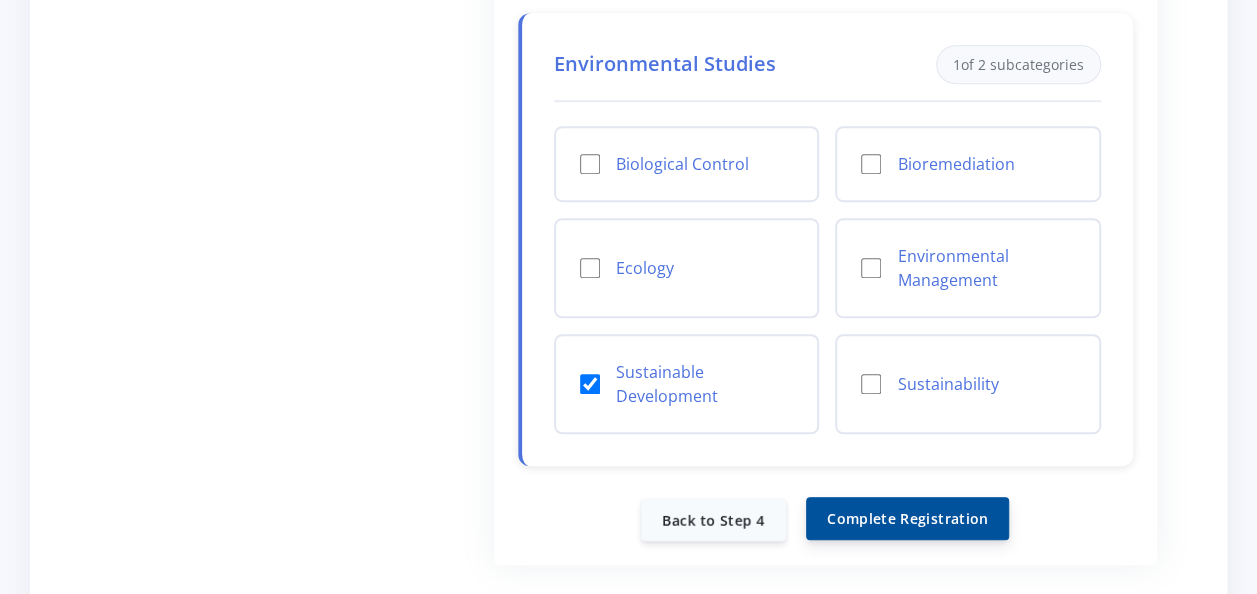 click on "Complete Registration" at bounding box center (907, 518) 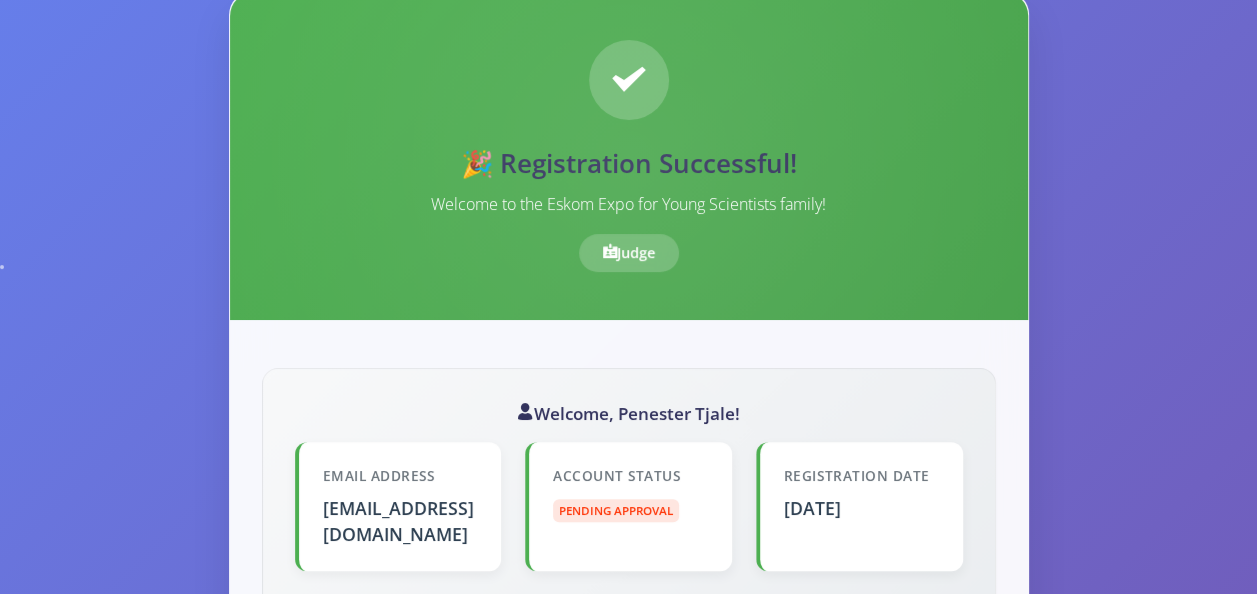 scroll, scrollTop: 200, scrollLeft: 0, axis: vertical 